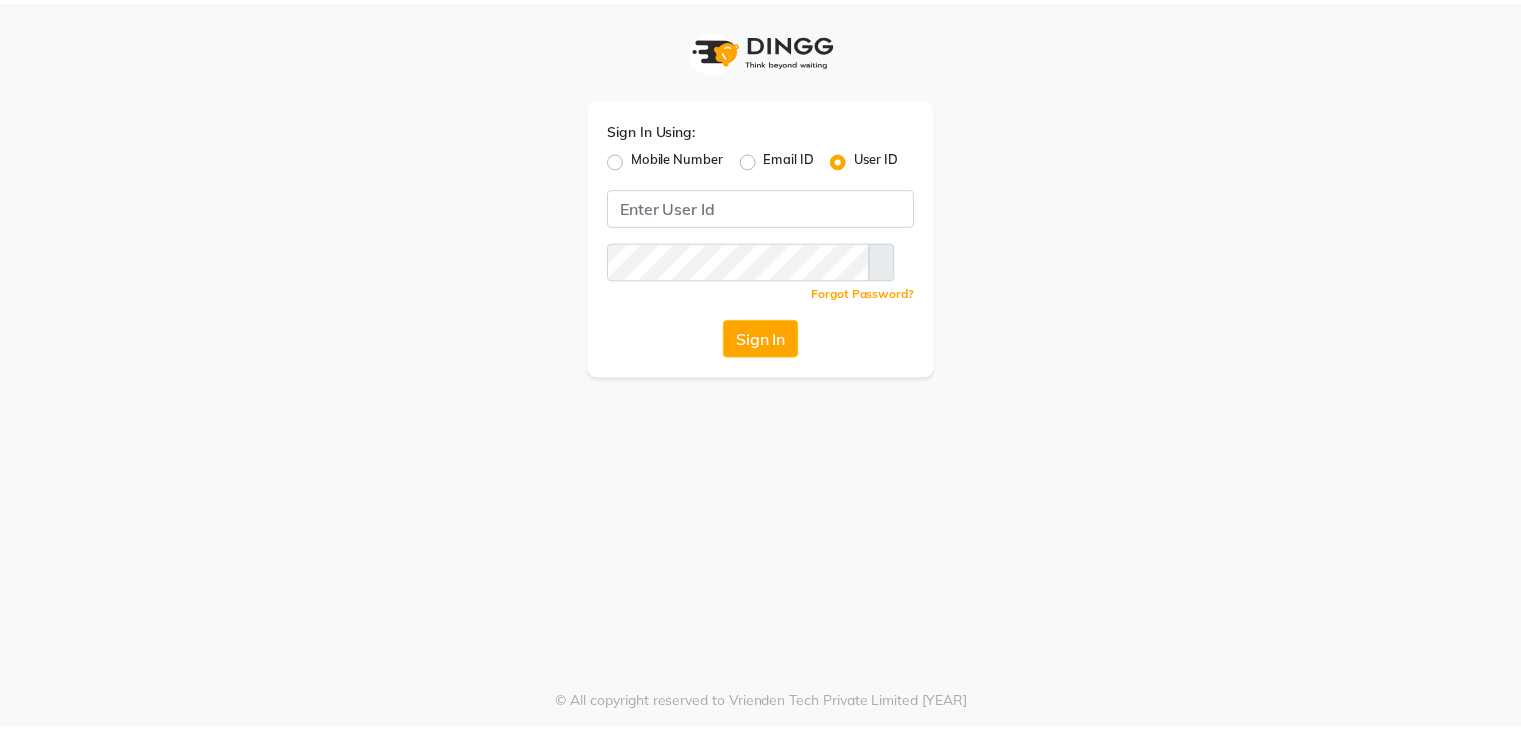scroll, scrollTop: 0, scrollLeft: 0, axis: both 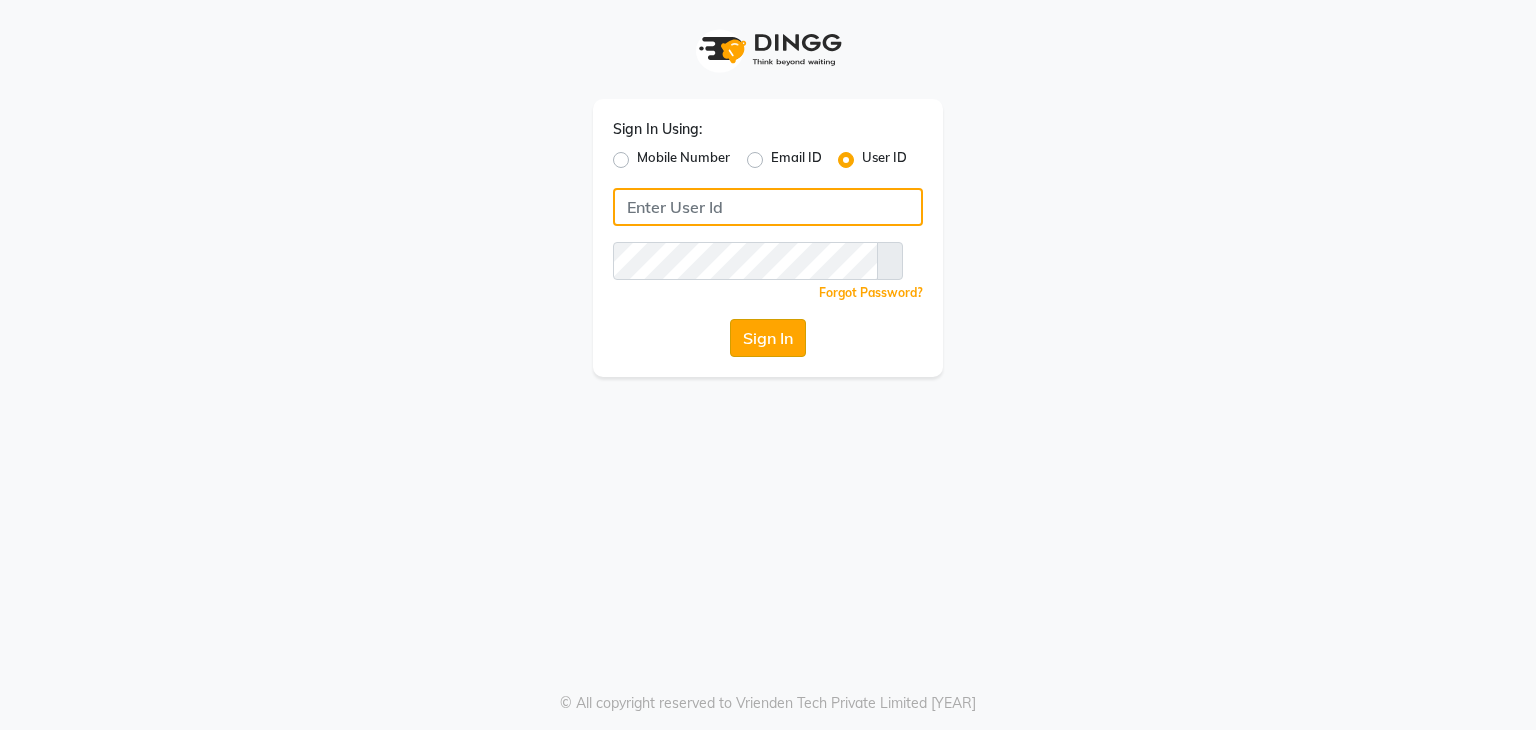 type on "shradzzzstudio" 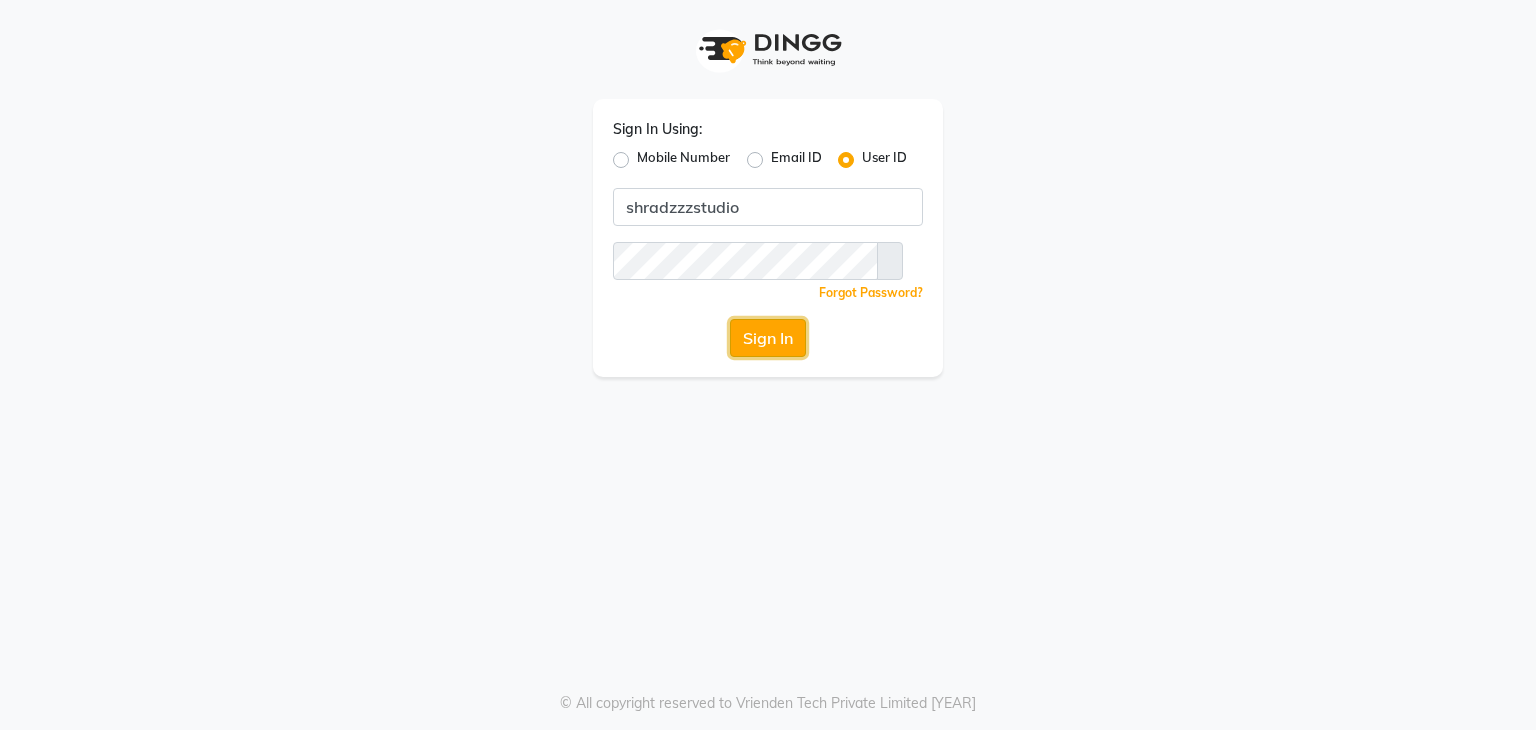click on "Sign In" at bounding box center (768, 338) 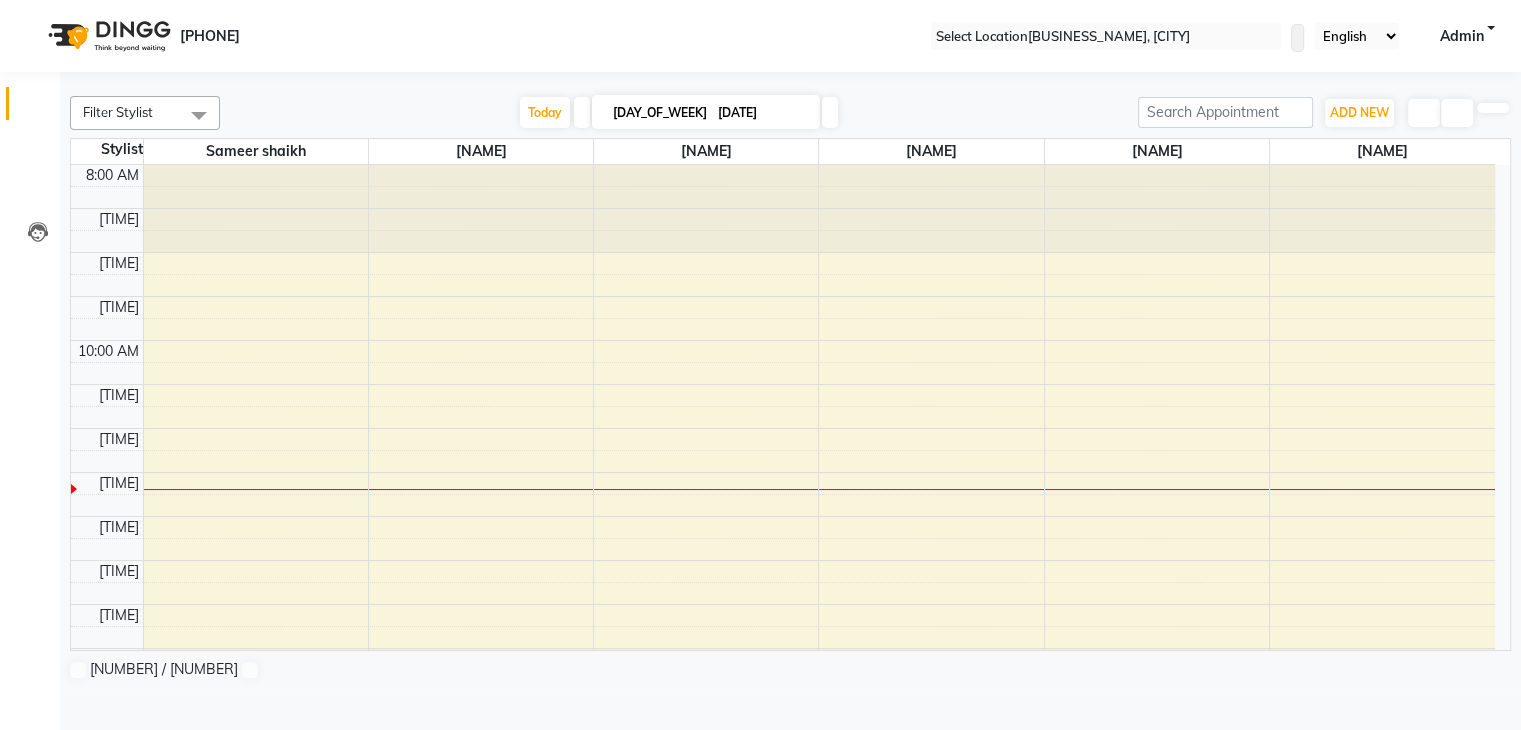 scroll, scrollTop: 263, scrollLeft: 0, axis: vertical 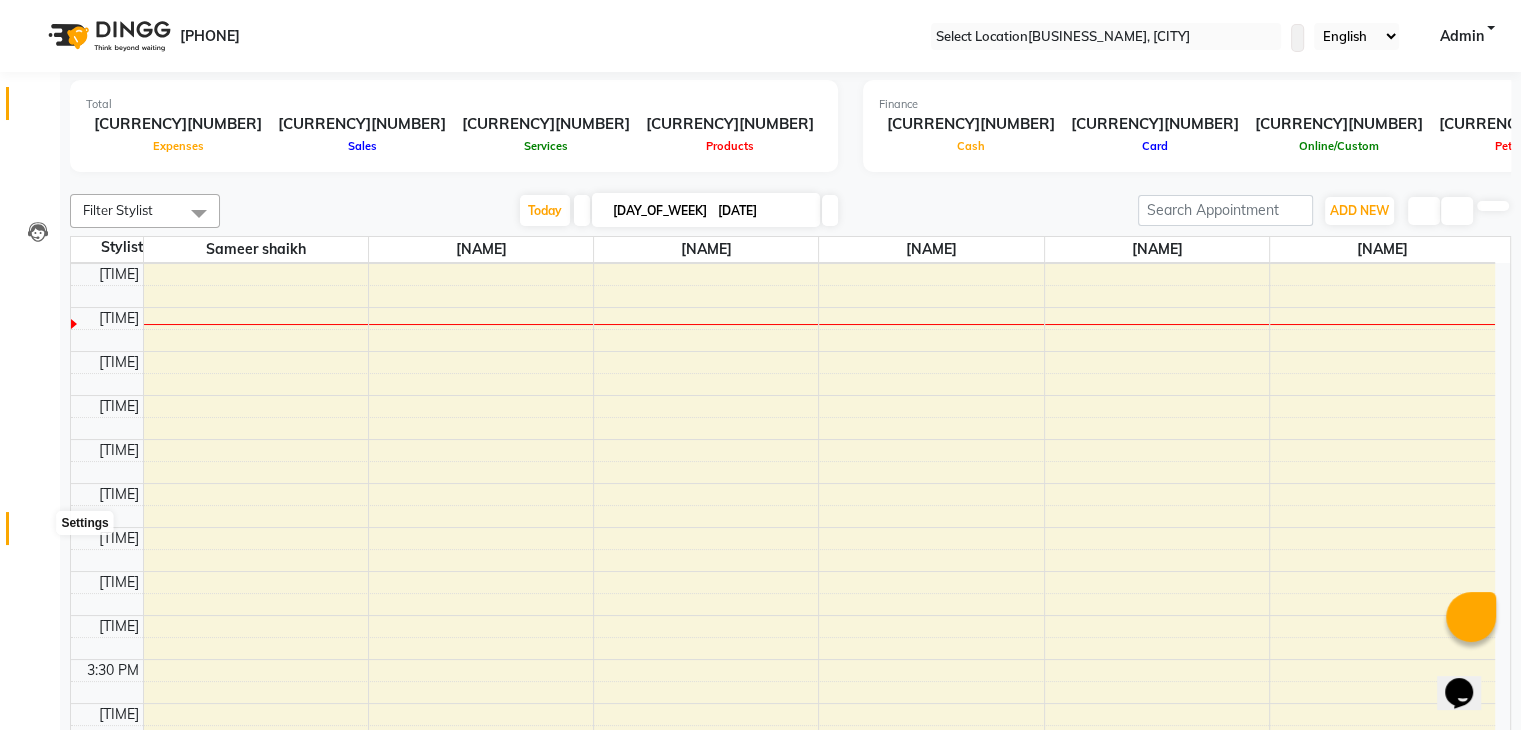 click at bounding box center [38, 533] 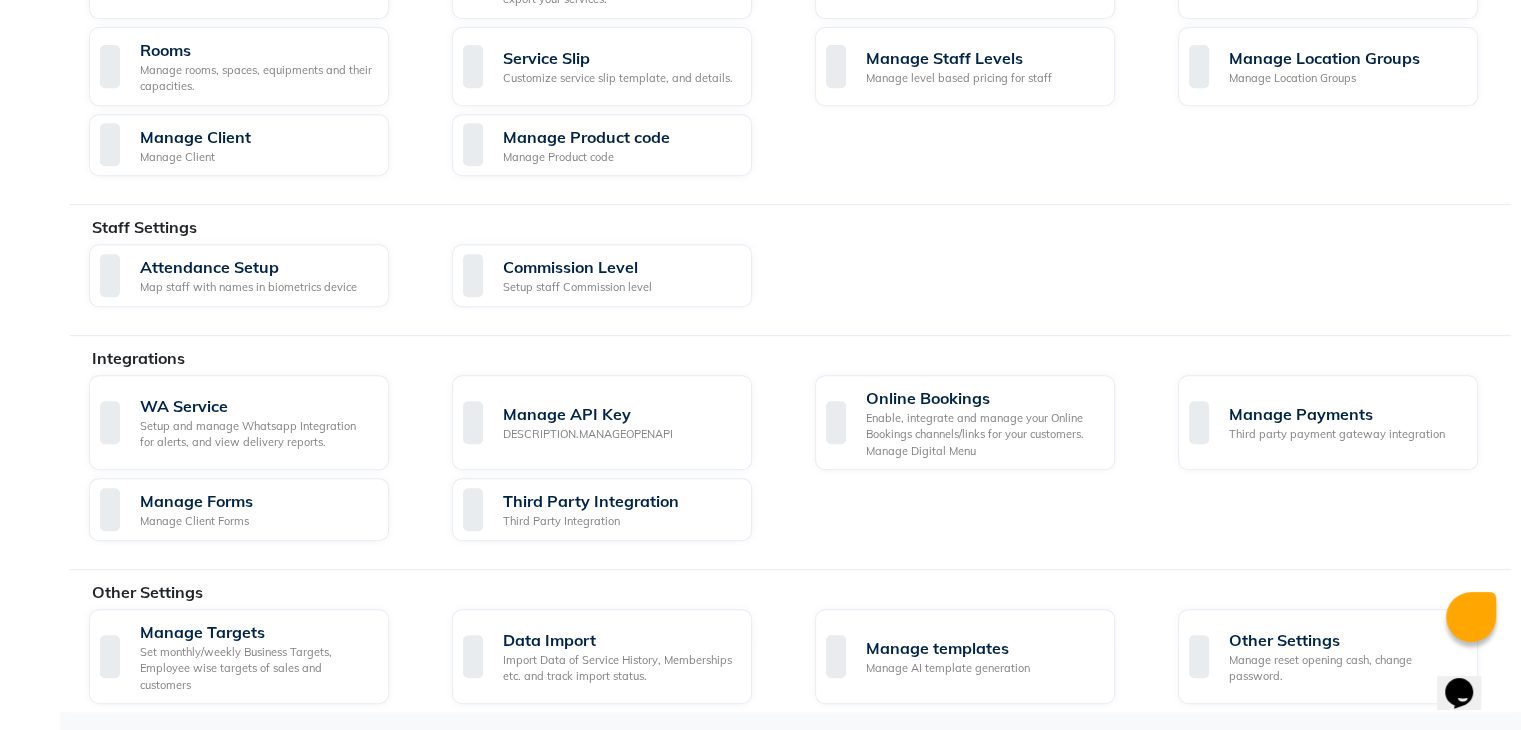 scroll, scrollTop: 892, scrollLeft: 0, axis: vertical 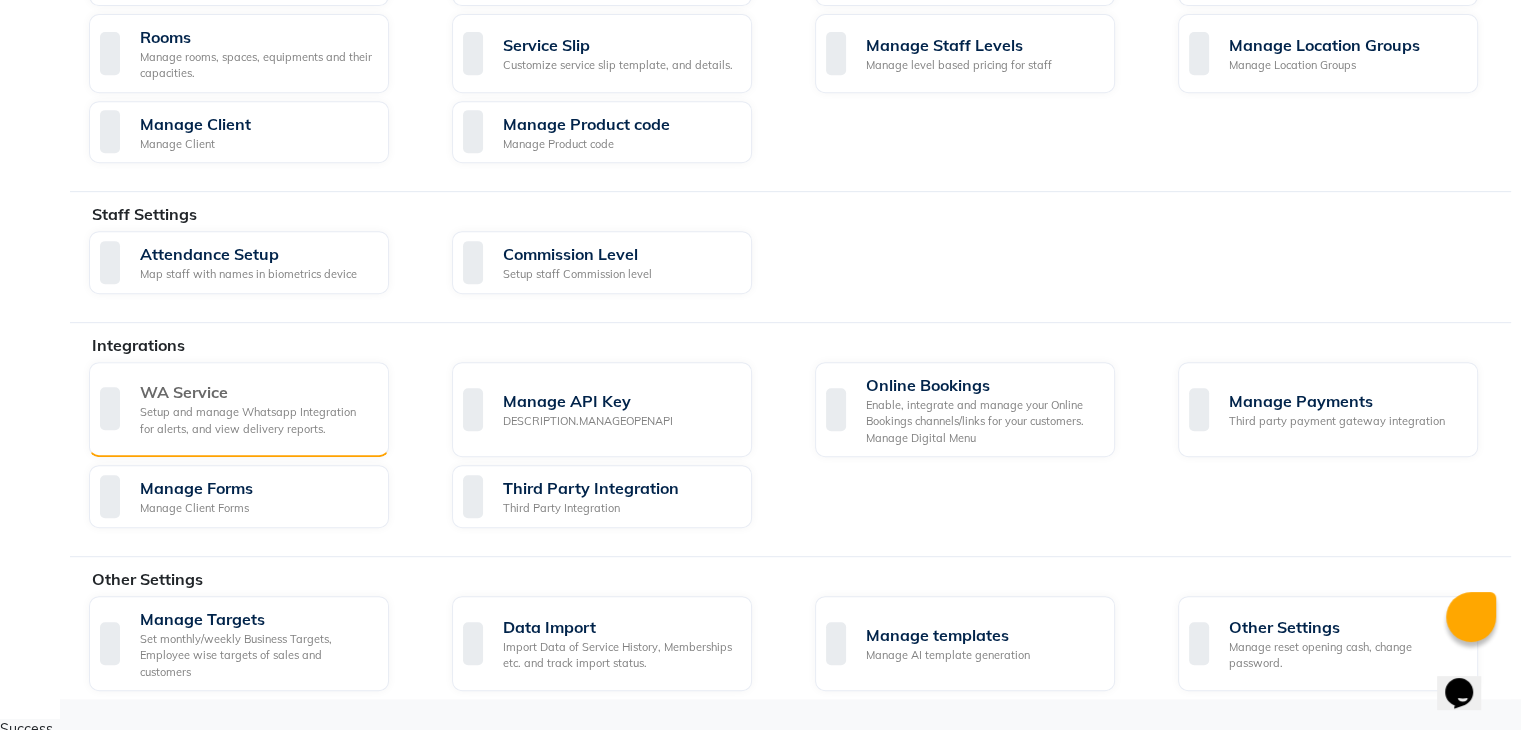click on "Setup and manage Whatsapp Integration for alerts, and view delivery reports." at bounding box center [256, 420] 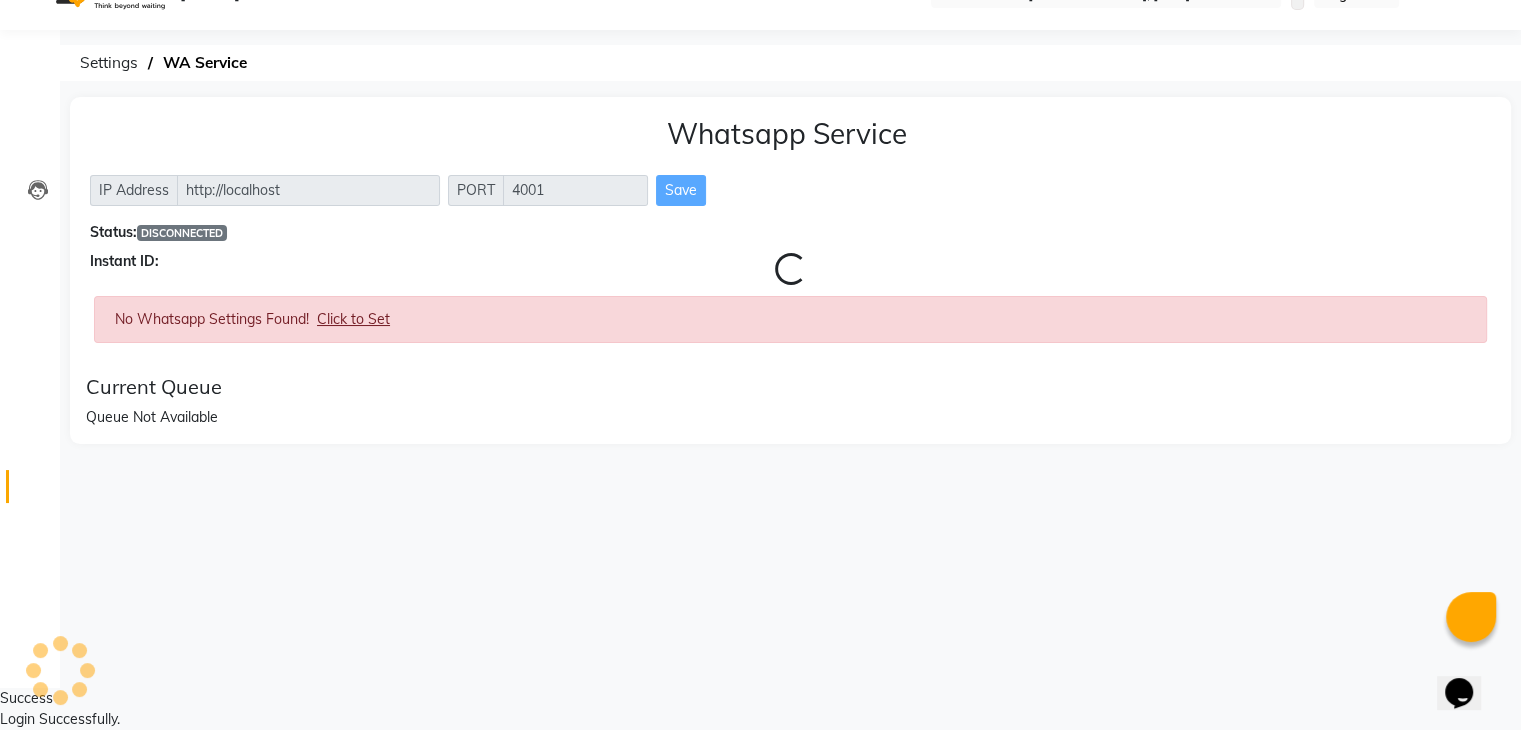 scroll, scrollTop: 0, scrollLeft: 0, axis: both 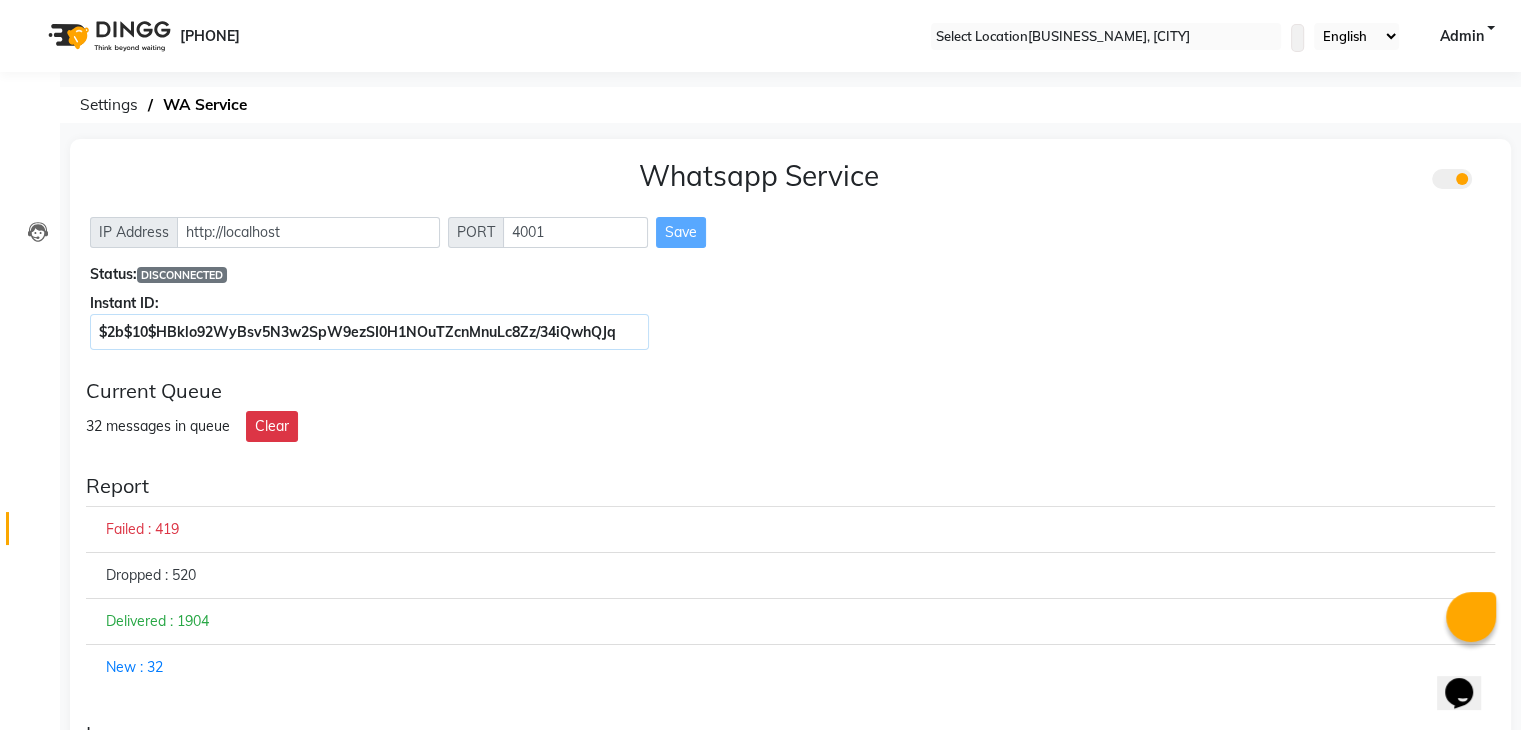 click on "DISCONNECTED" at bounding box center [182, 275] 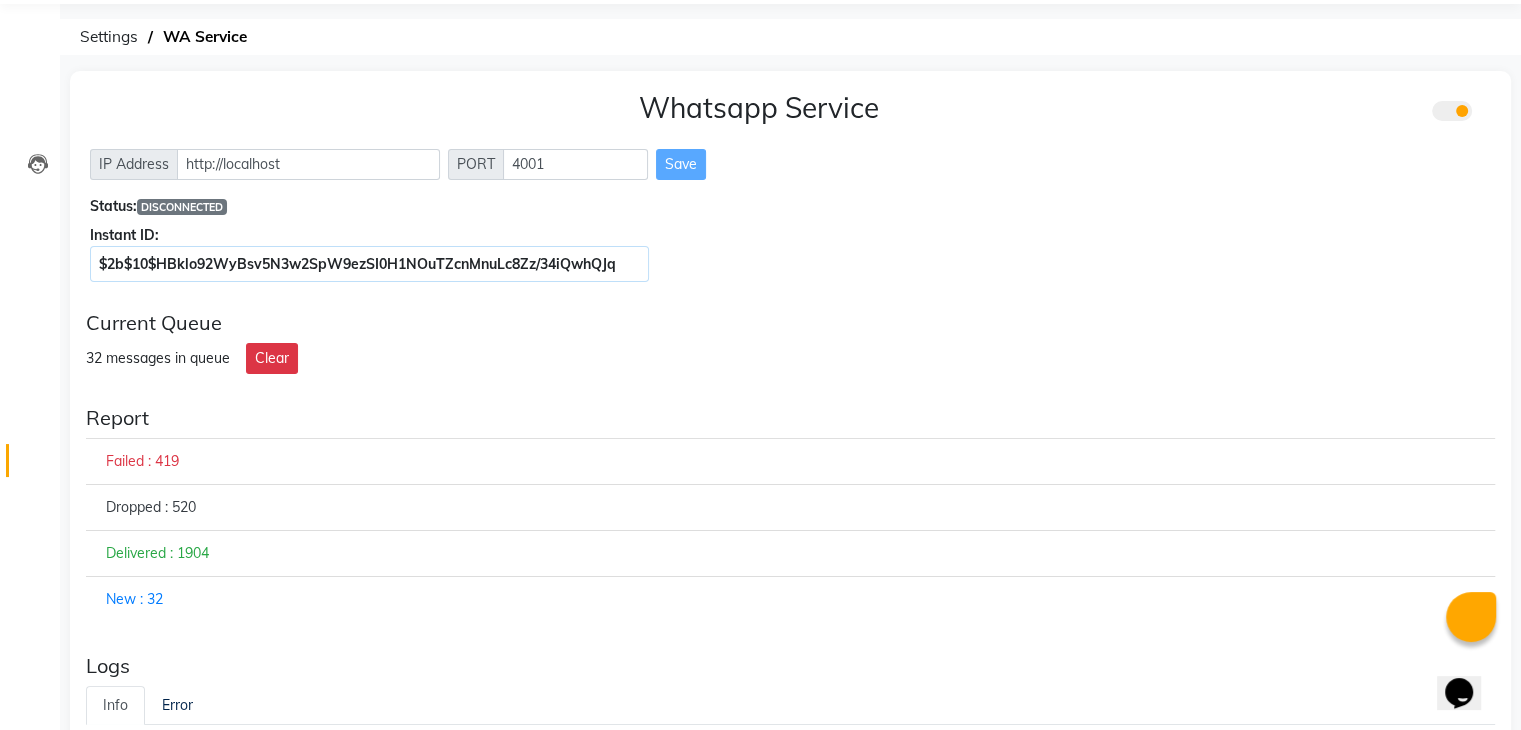 scroll, scrollTop: 0, scrollLeft: 0, axis: both 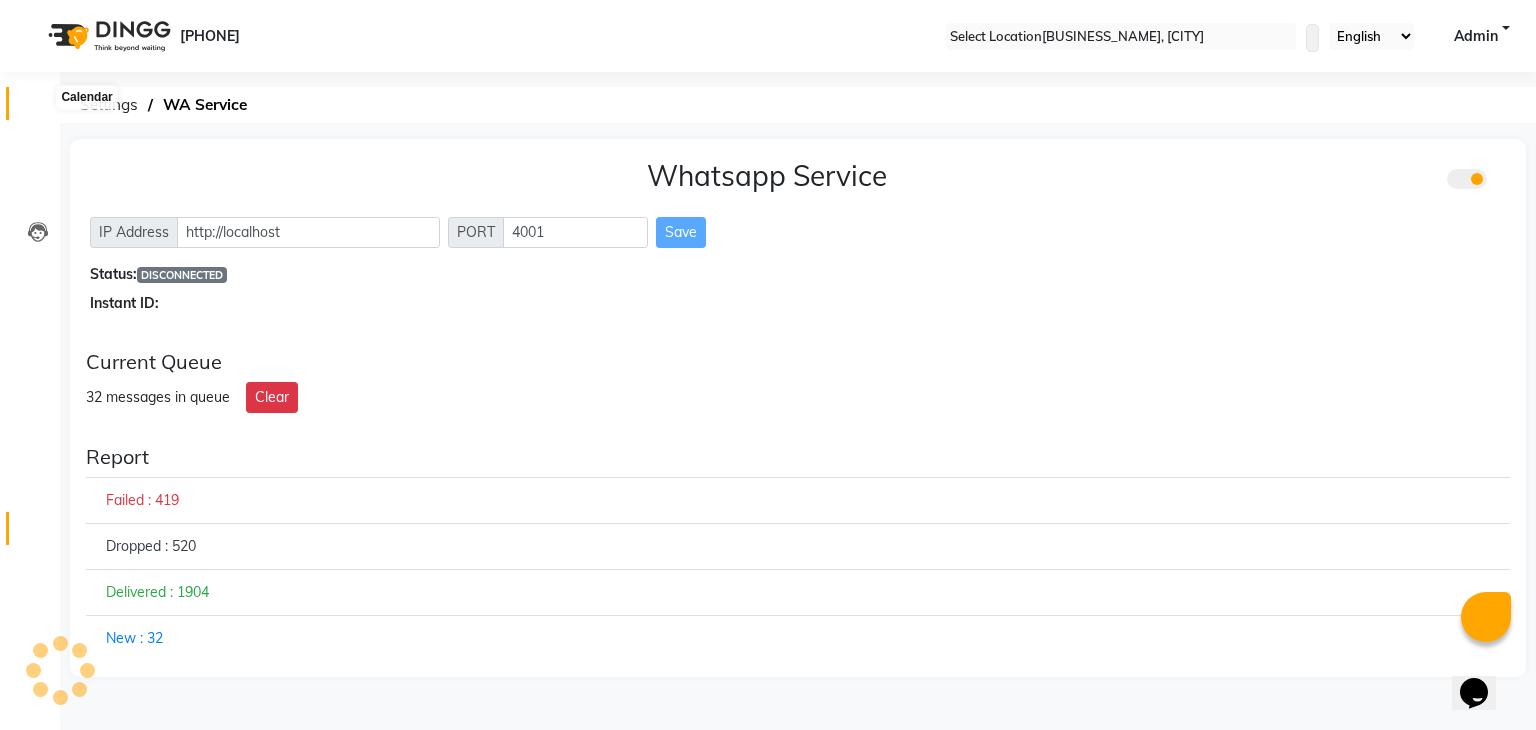 click at bounding box center [38, 108] 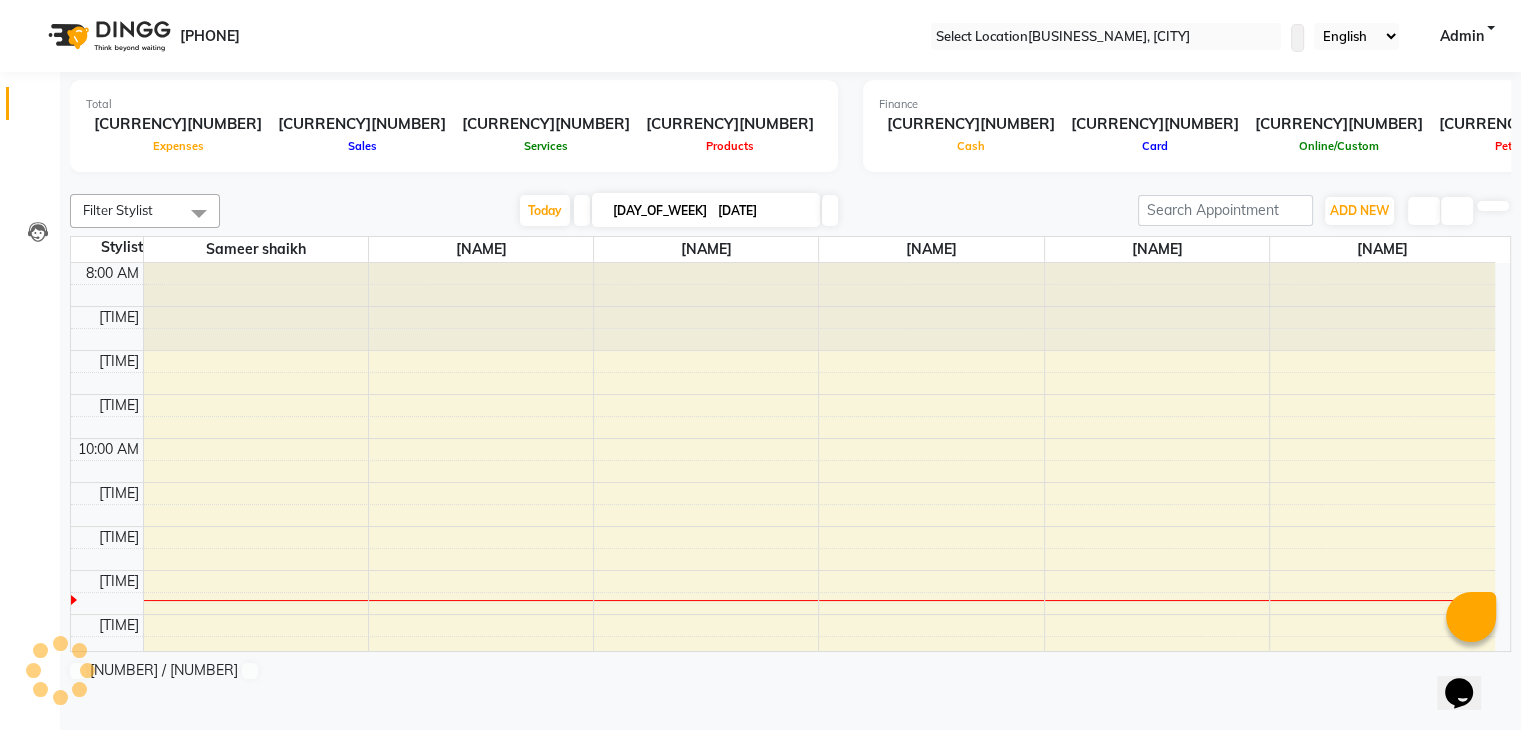scroll, scrollTop: 263, scrollLeft: 0, axis: vertical 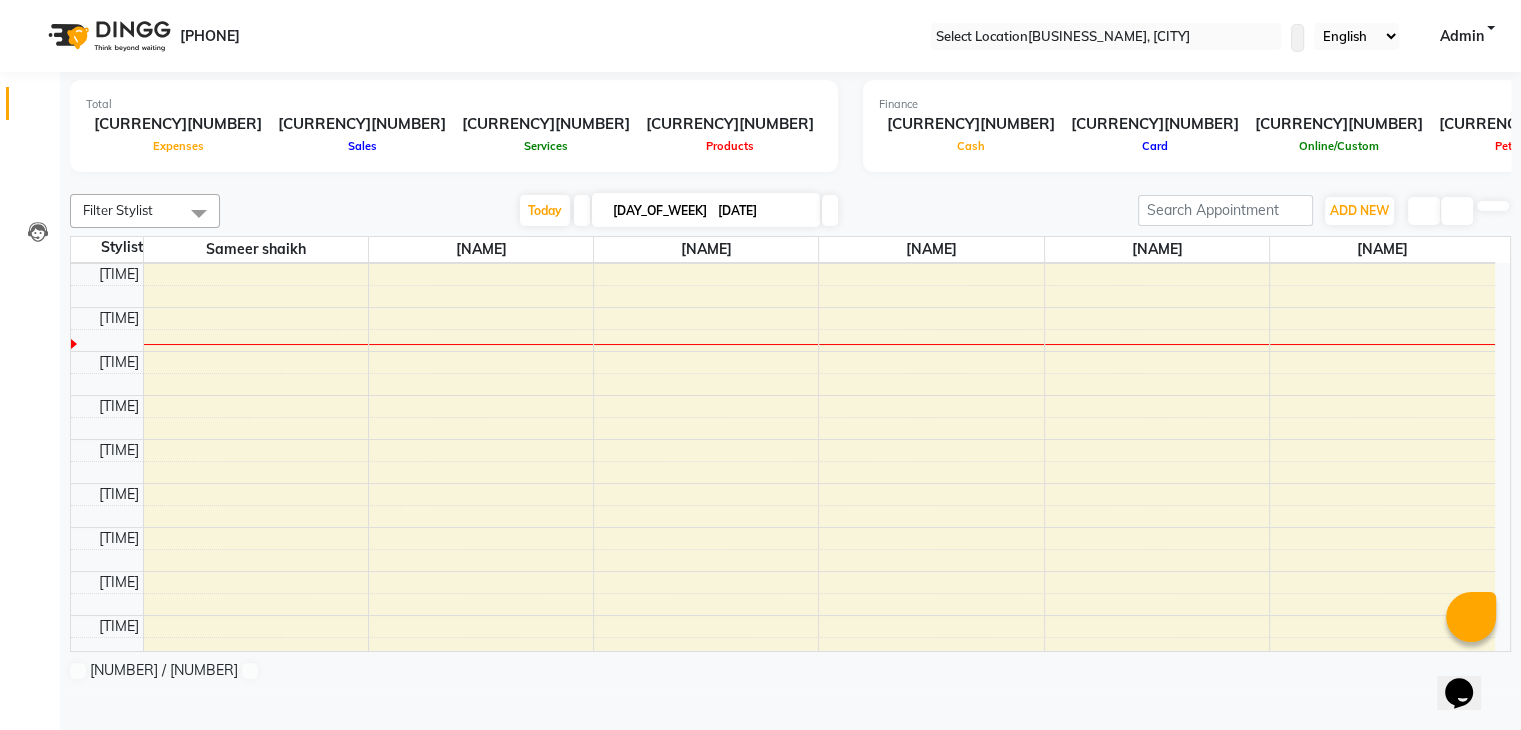 click on "[DAY_OF_WEEK]" at bounding box center (660, 210) 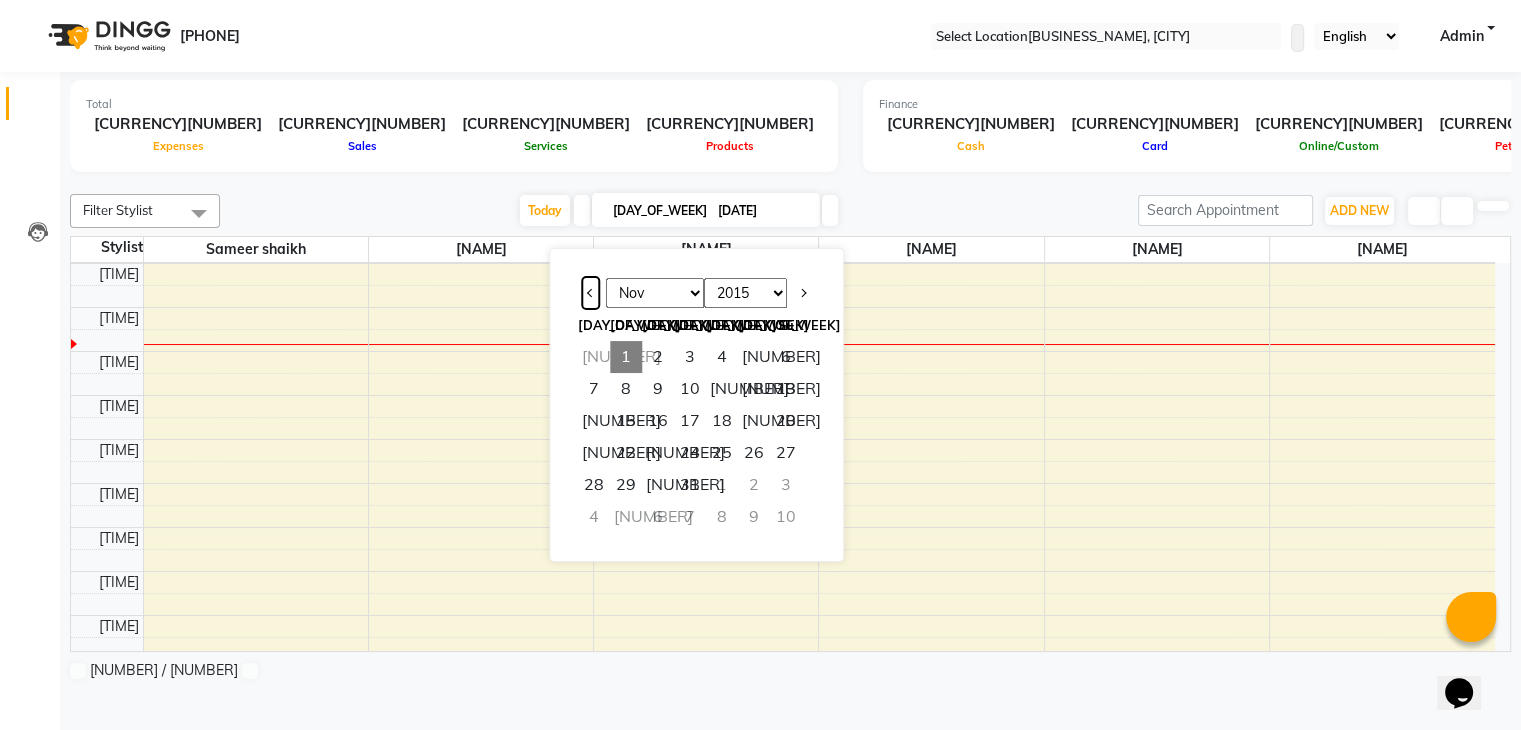click at bounding box center [591, 293] 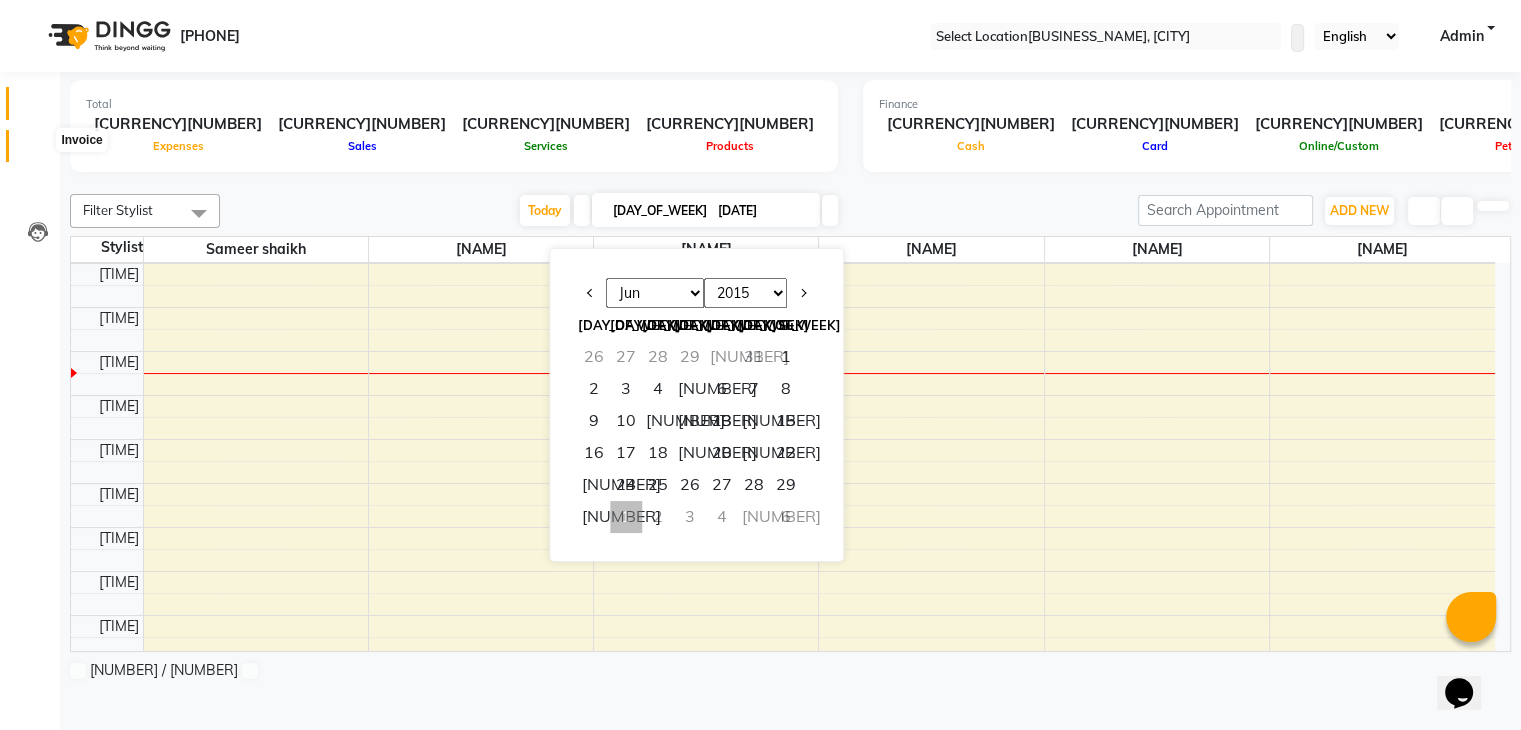 click at bounding box center (37, 151) 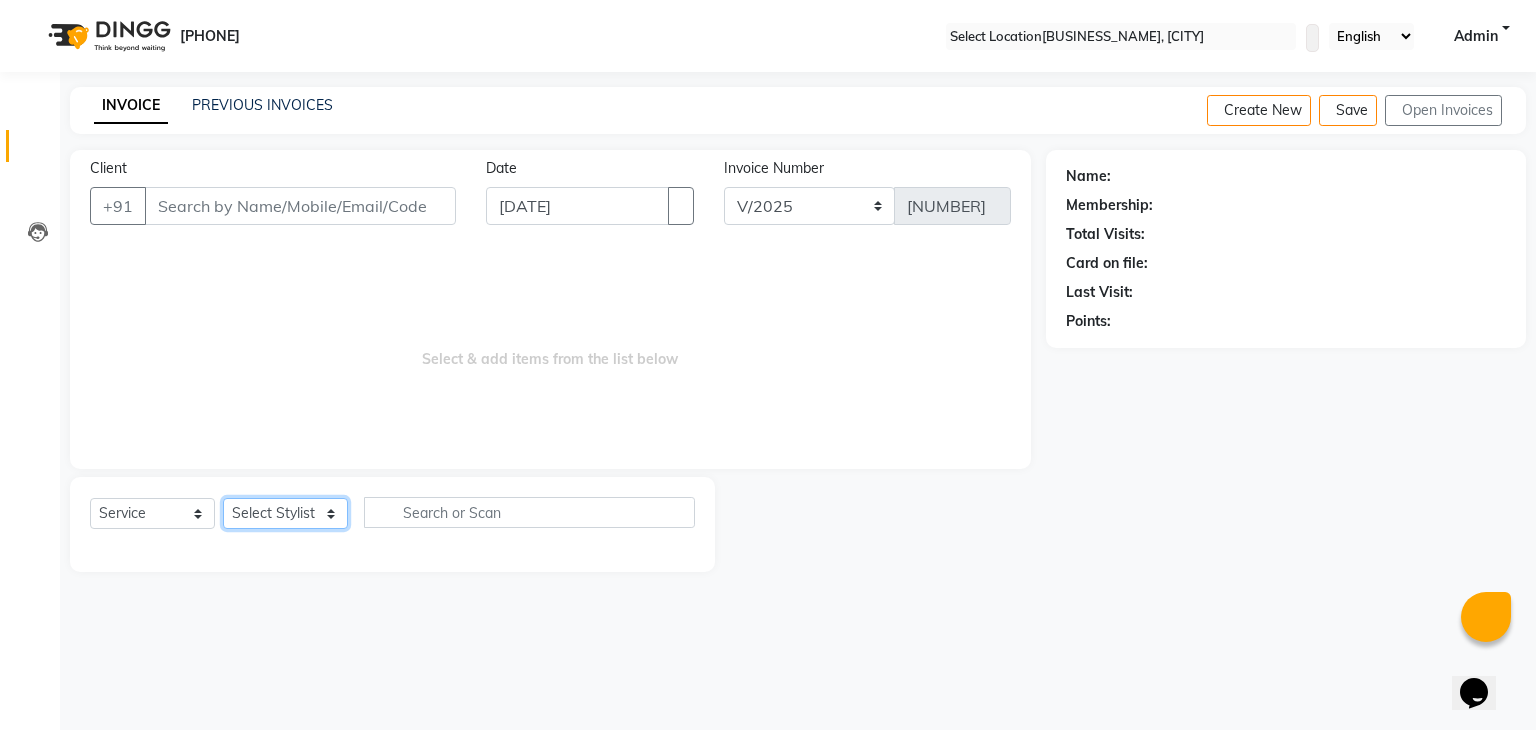 click on "Select Stylist [NAME] [NAME]   [NAME] [NAME] [NAME] [NAME]   [NAME] [NAME] [NAME]" at bounding box center [285, 513] 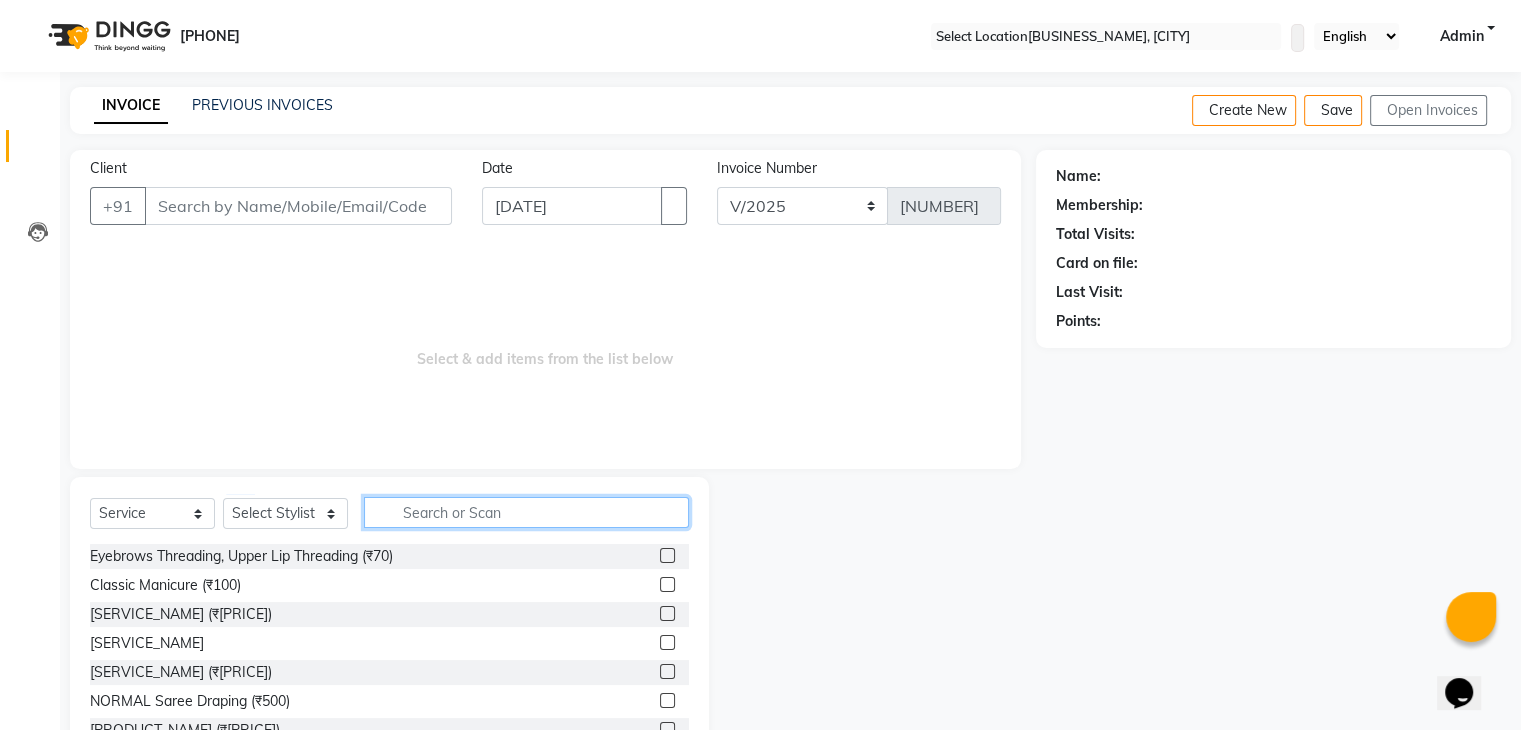 click at bounding box center [526, 512] 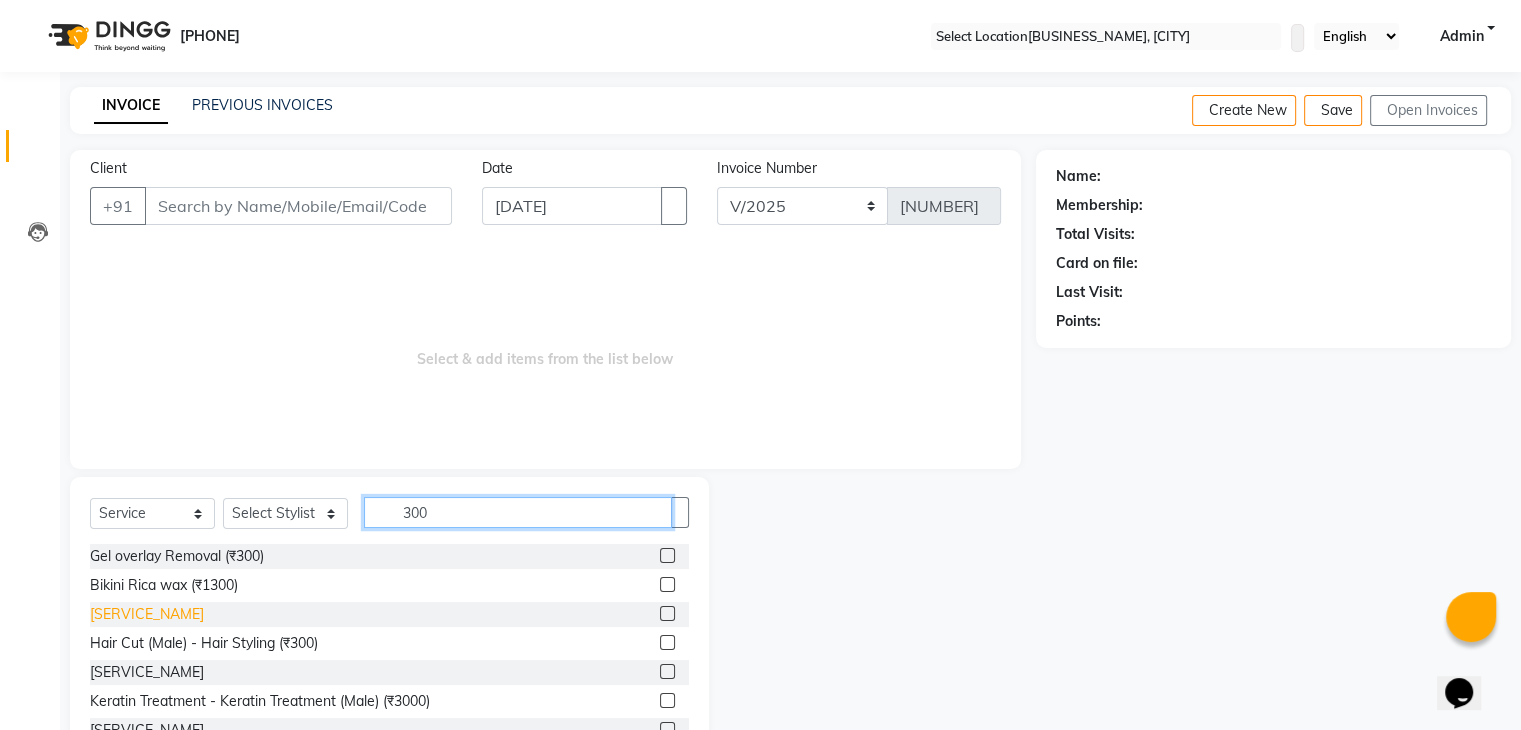 type on "300" 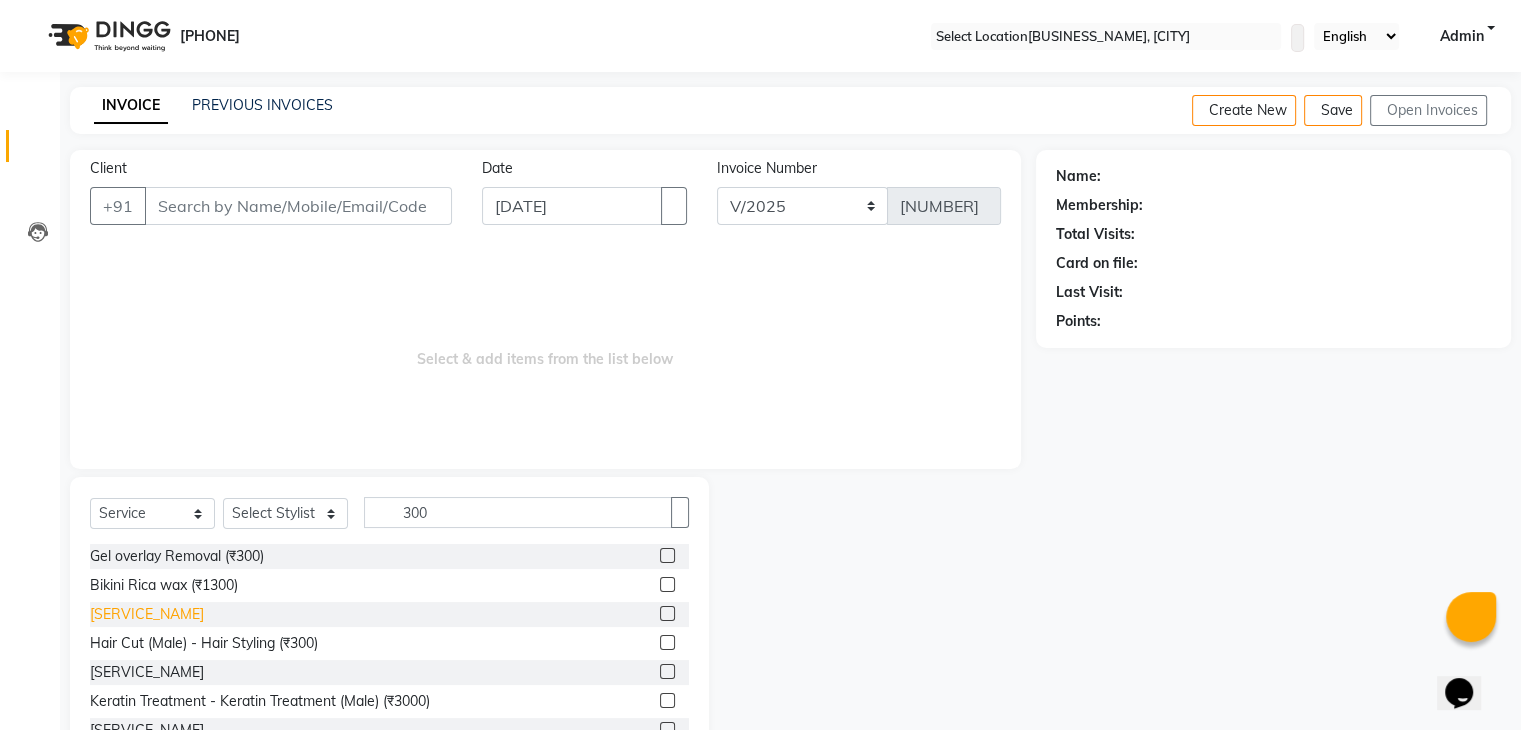 click on "[SERVICE_NAME]" at bounding box center [177, 556] 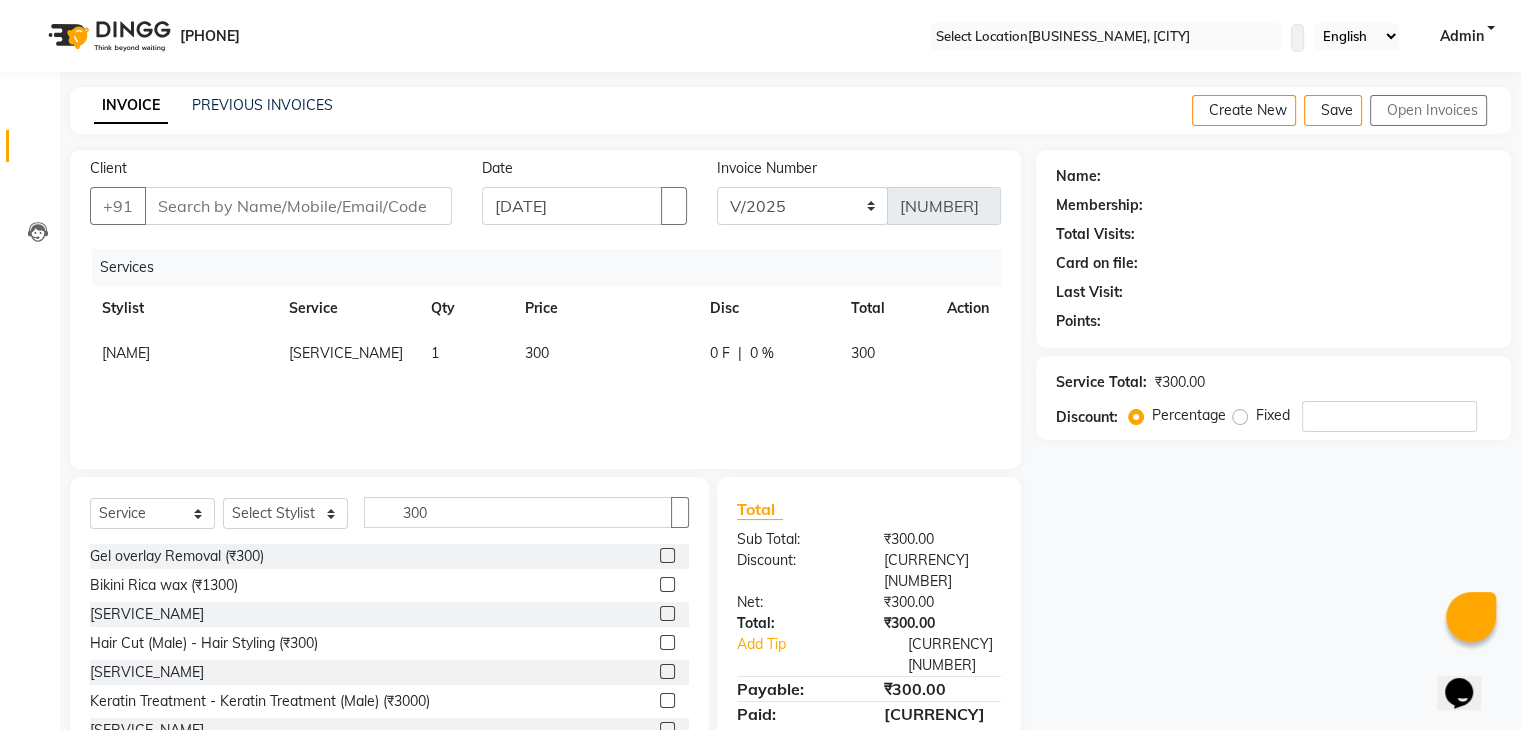 click on "300" at bounding box center [126, 353] 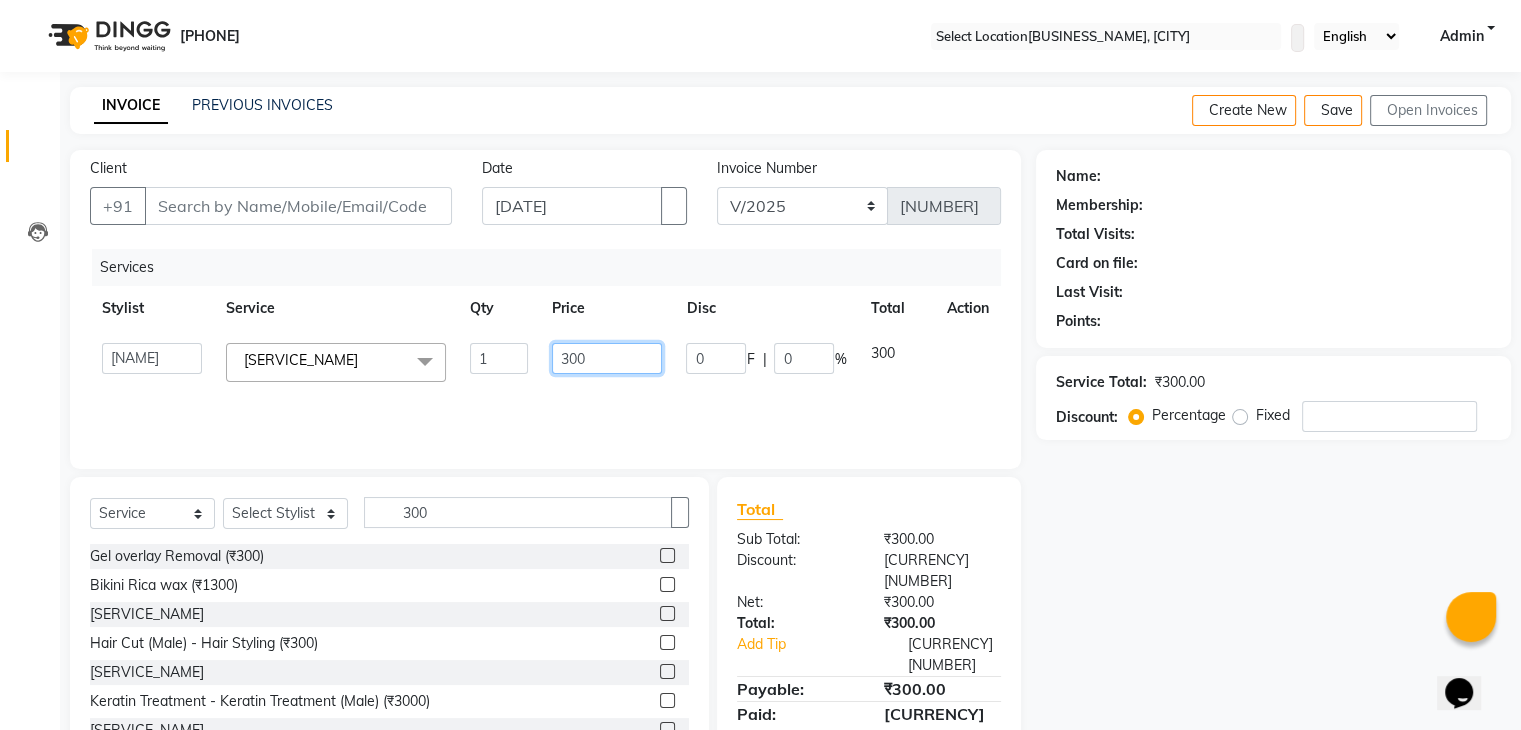 click on "300" at bounding box center (499, 358) 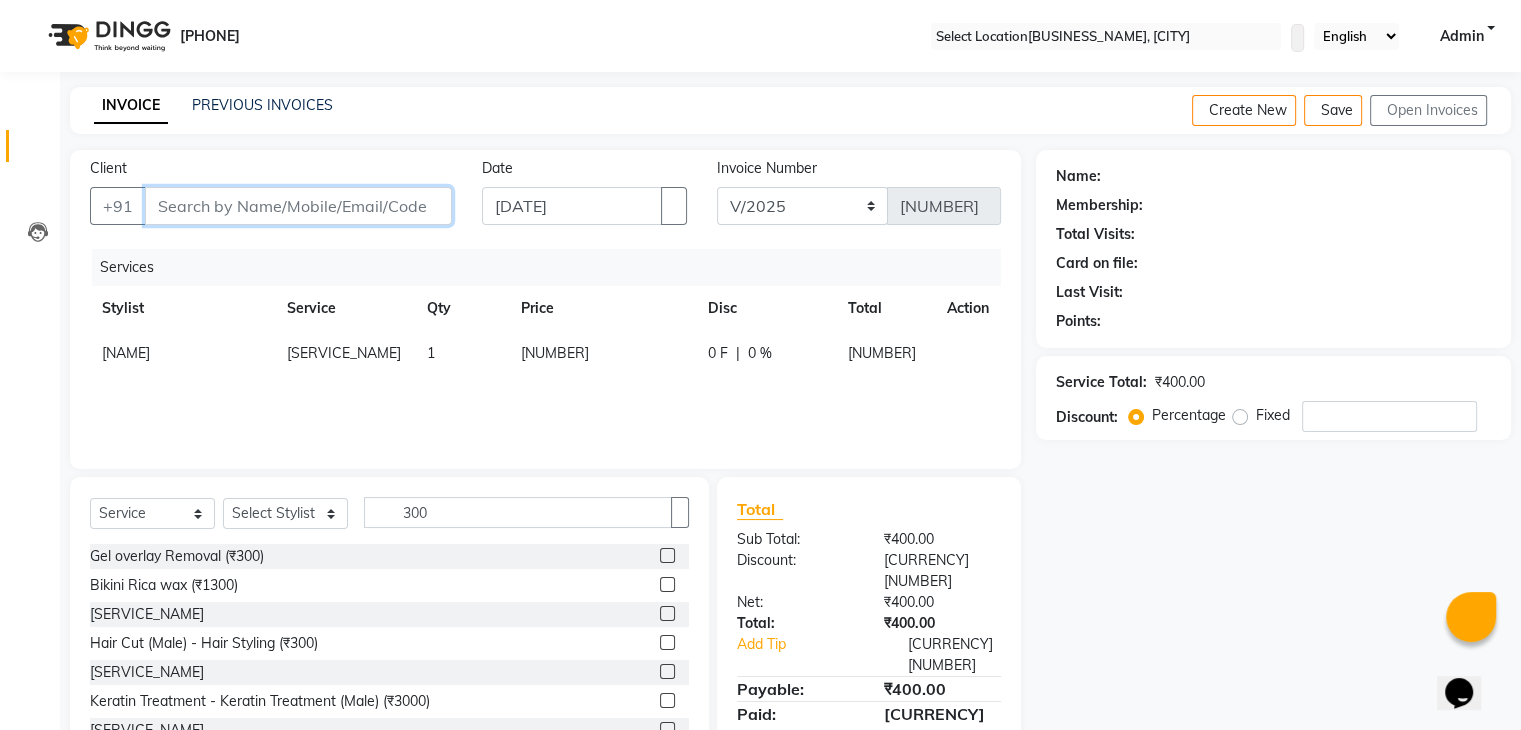 click on "Client" at bounding box center (298, 206) 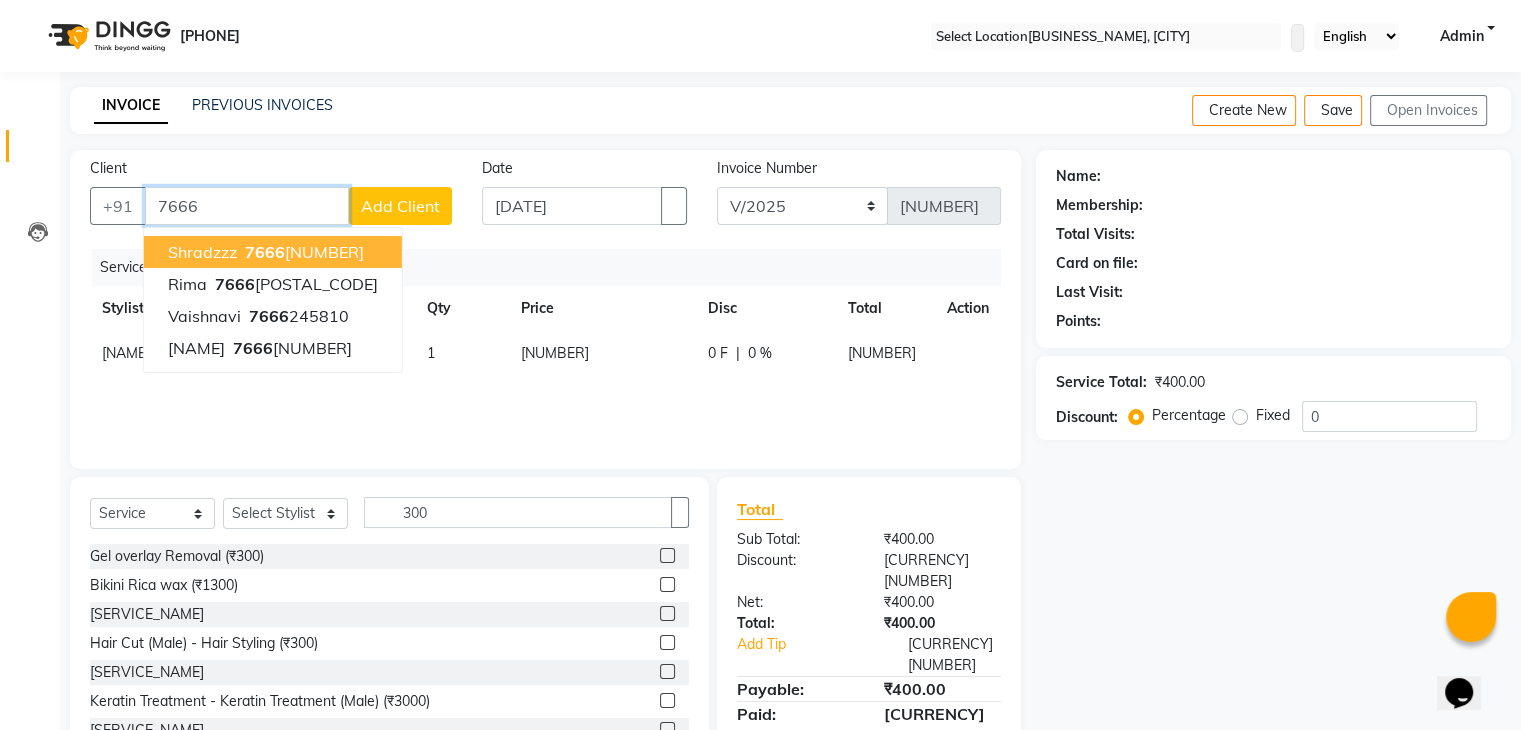 click on "[PHONE]" at bounding box center [302, 252] 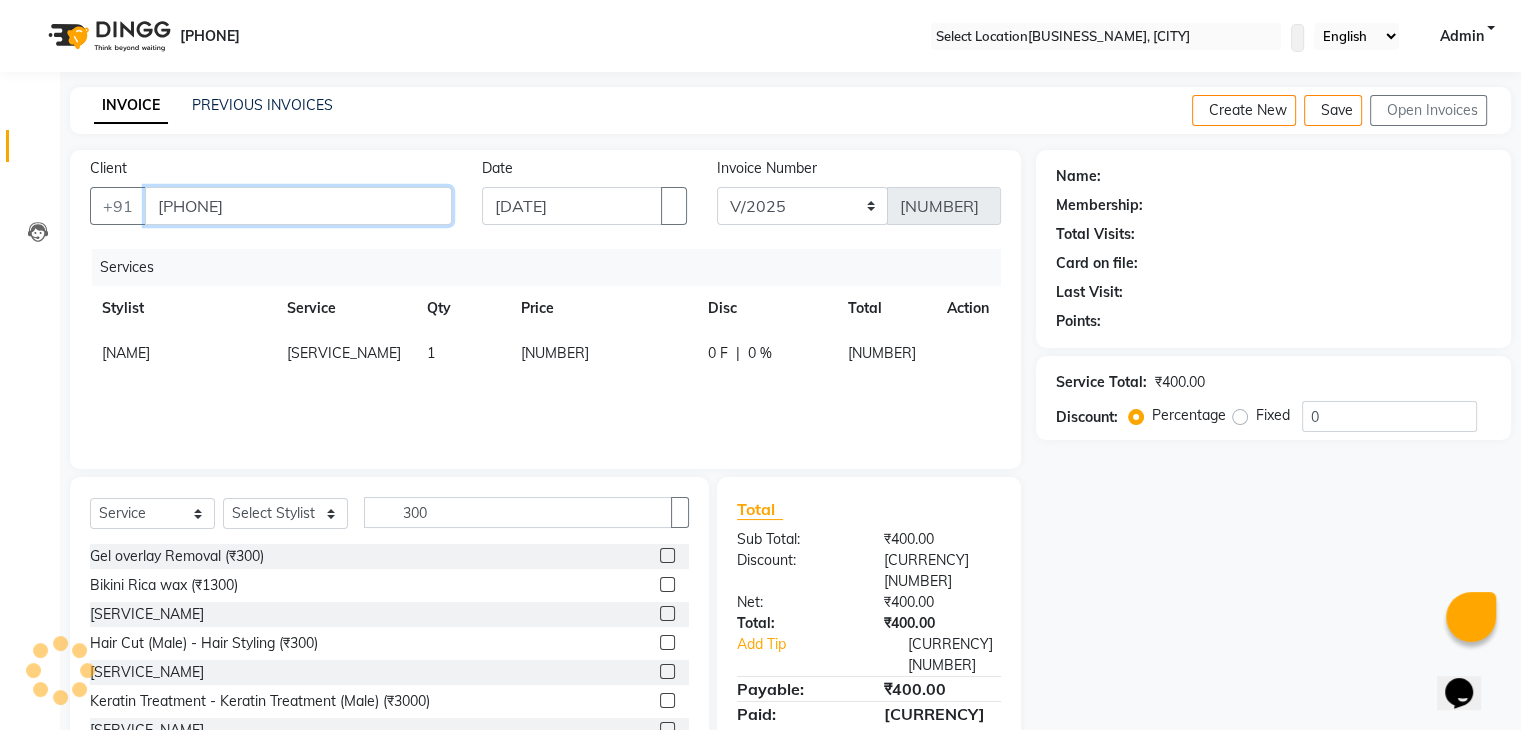 type on "[PHONE]" 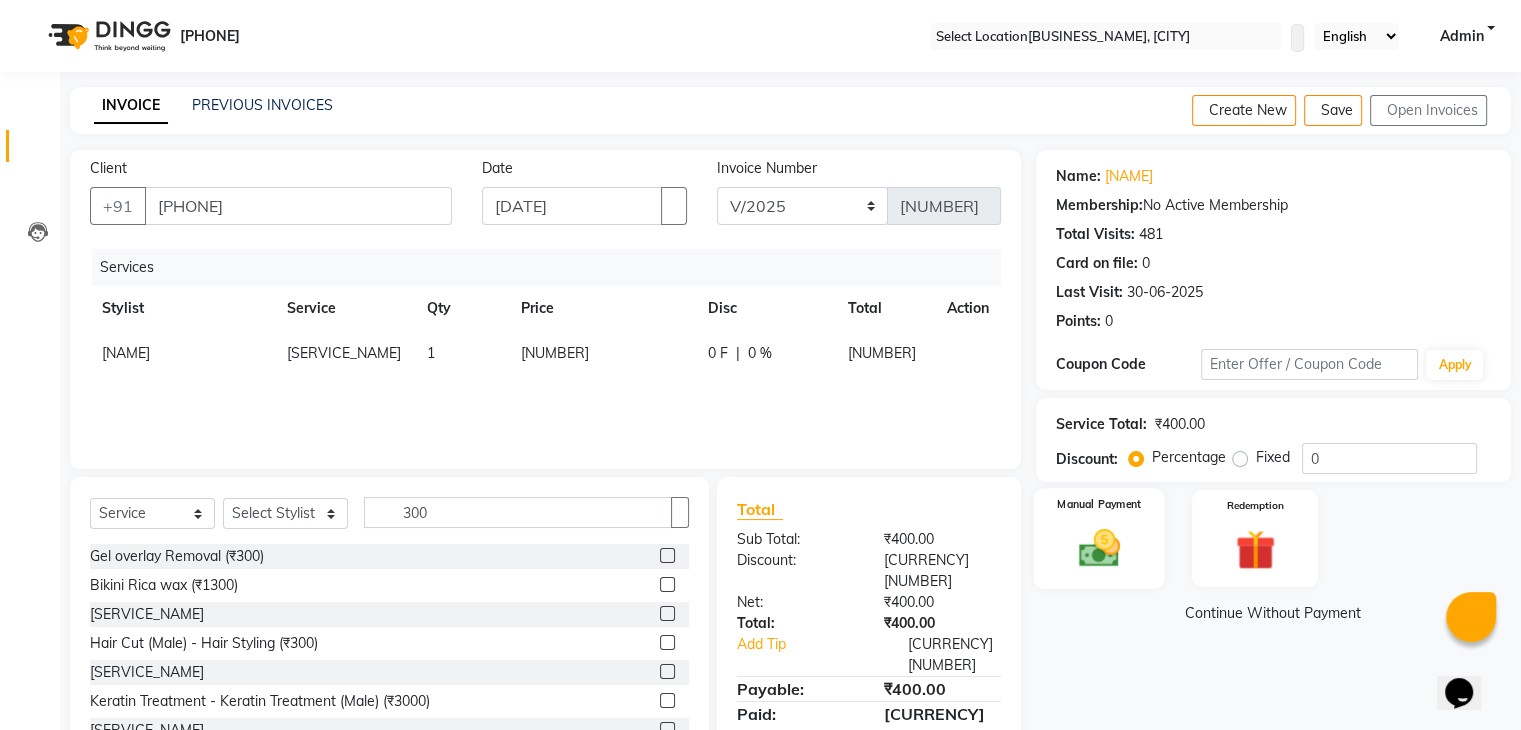 click at bounding box center [1098, 548] 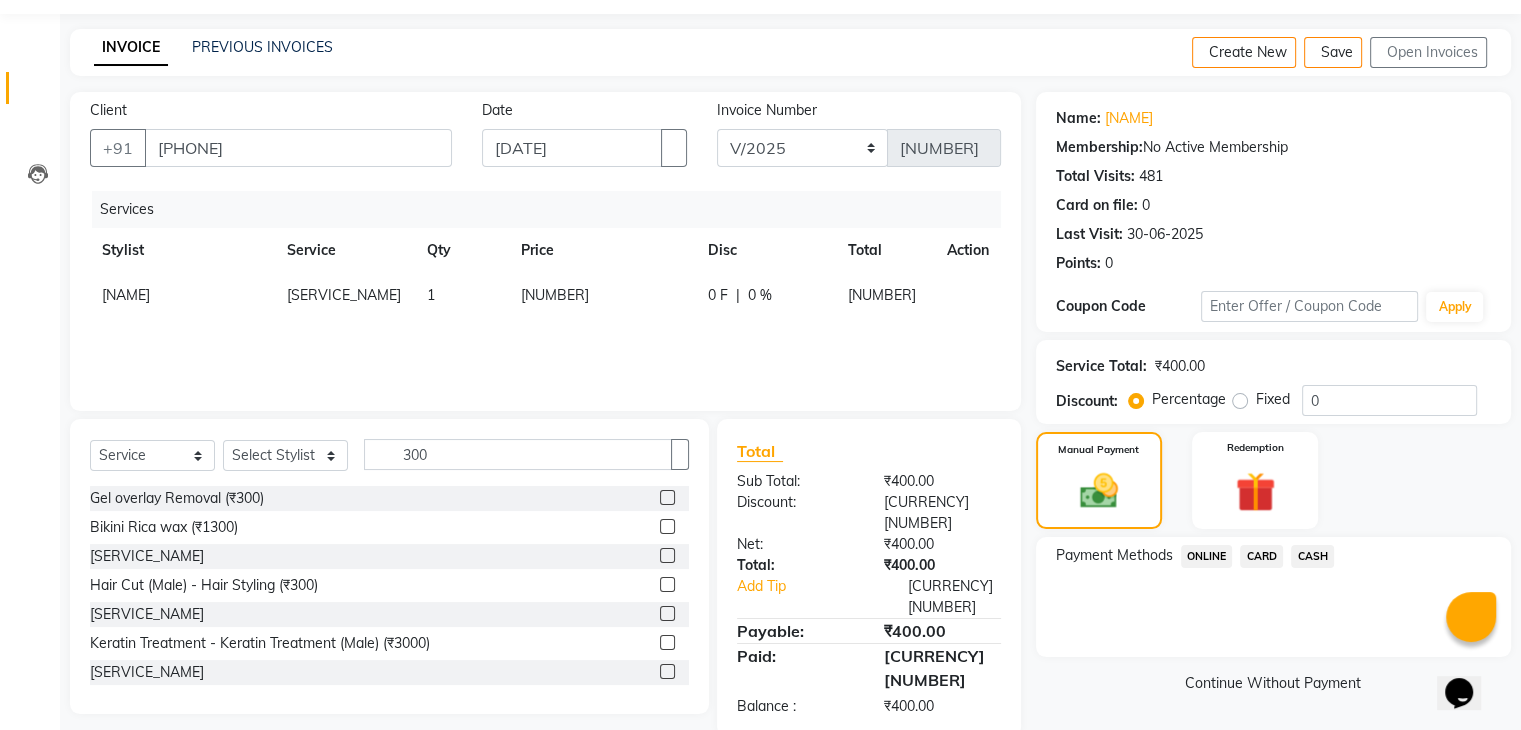 scroll, scrollTop: 60, scrollLeft: 0, axis: vertical 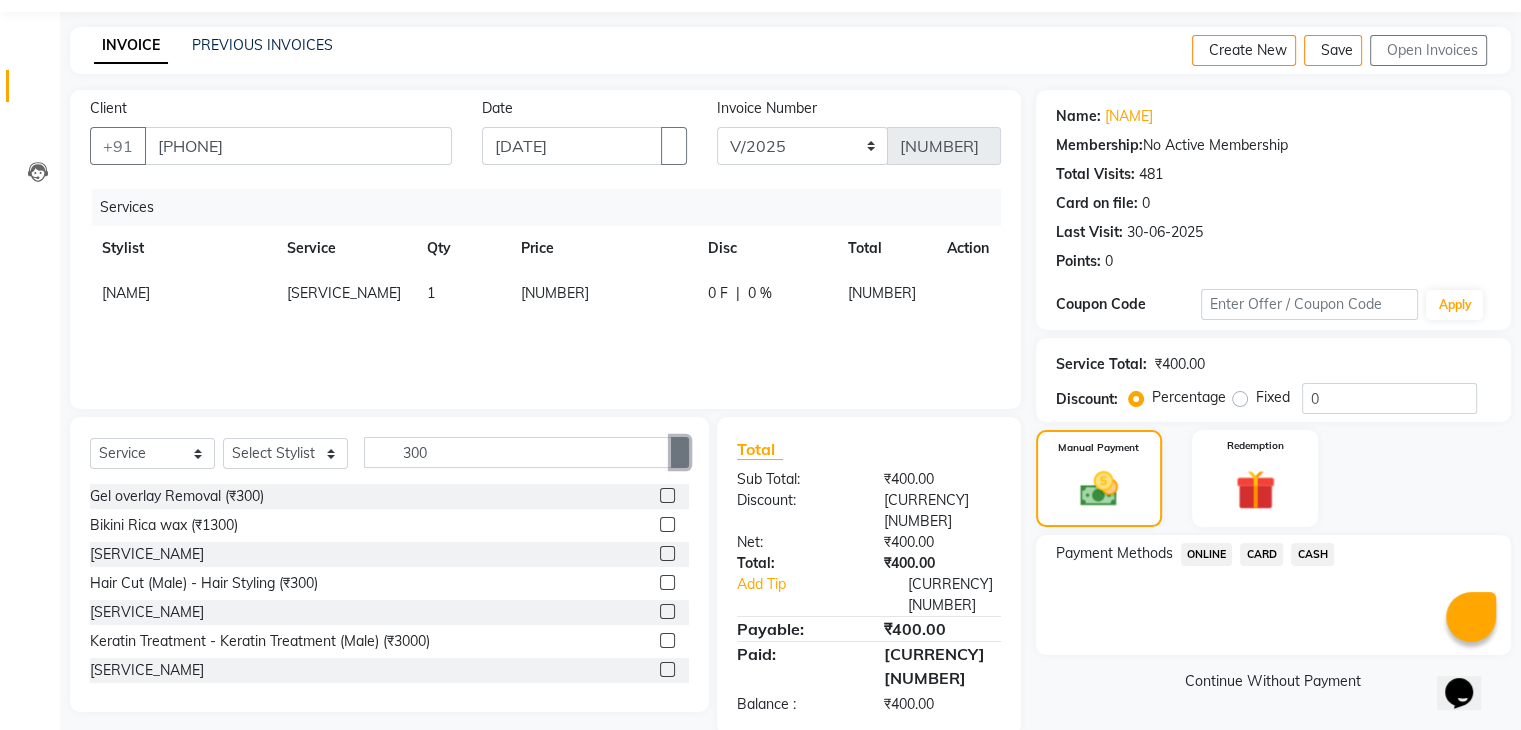 click at bounding box center (680, 453) 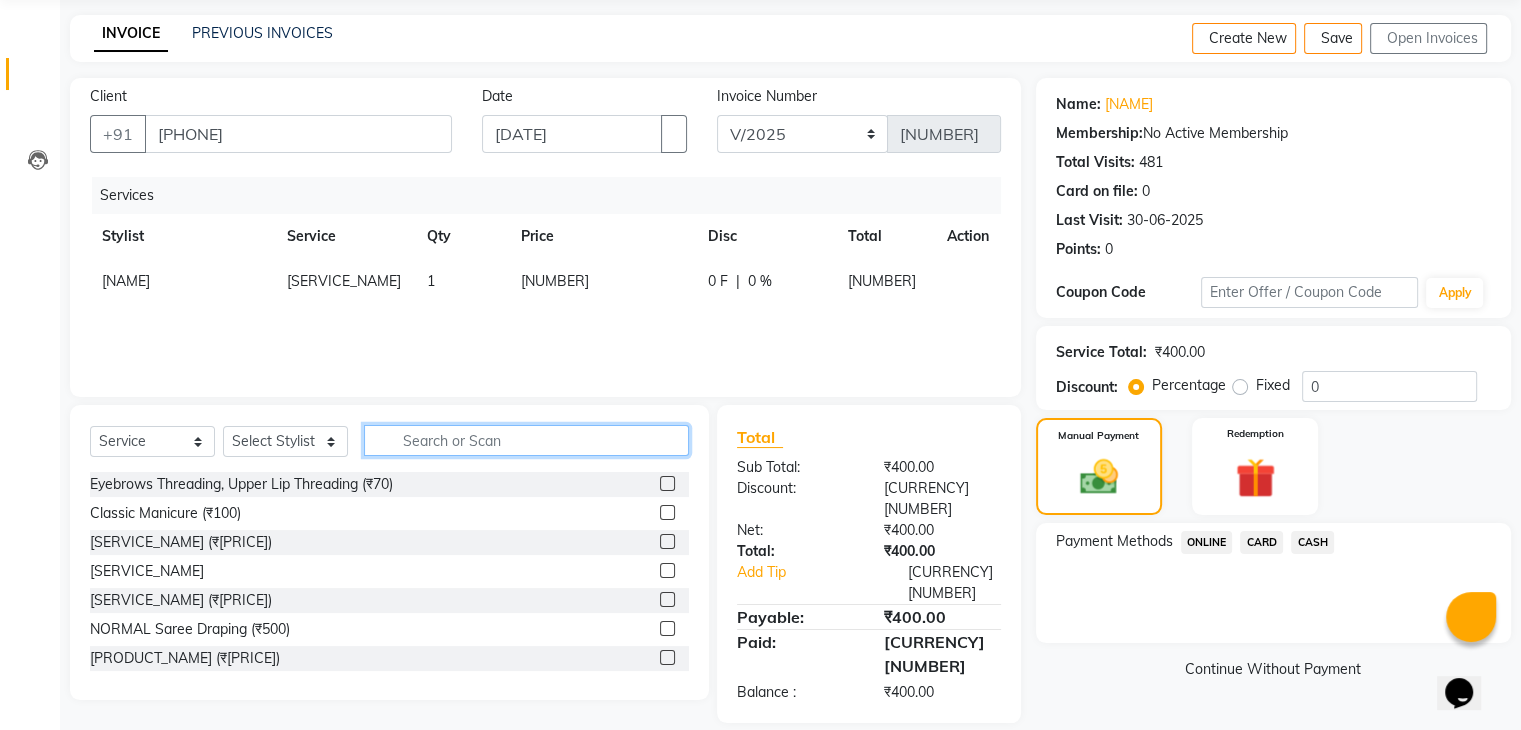 scroll, scrollTop: 67, scrollLeft: 0, axis: vertical 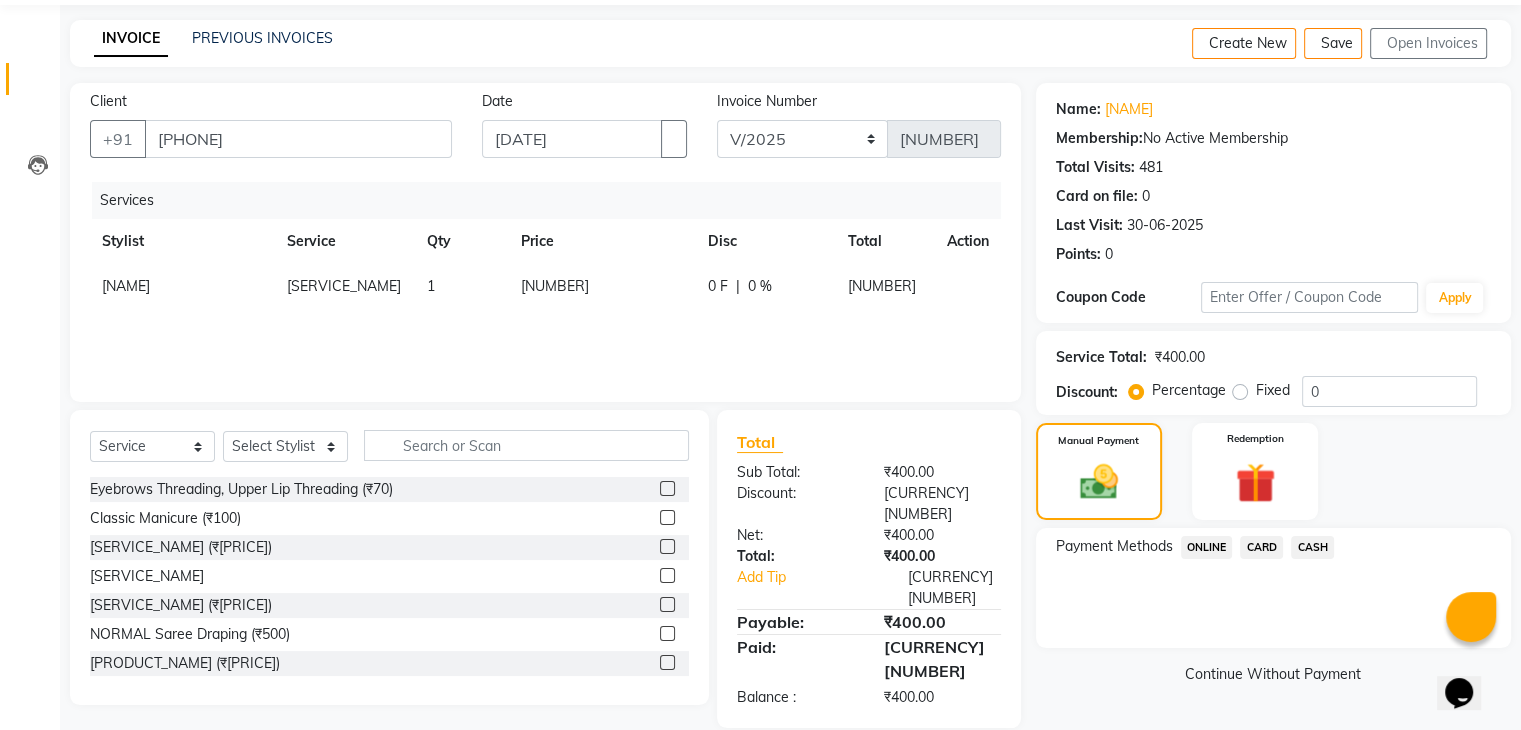 click on "ONLINE" at bounding box center (1207, 547) 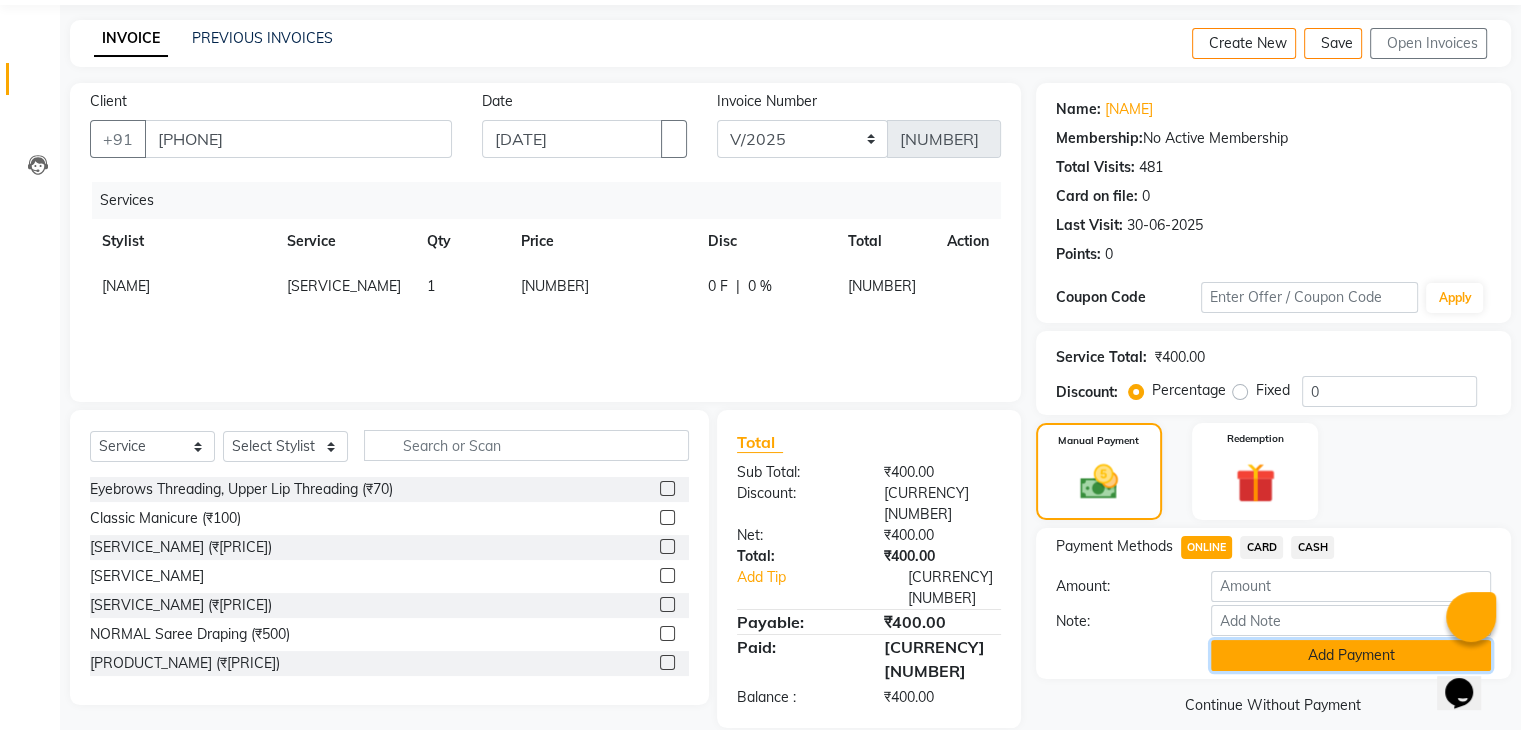 click on "Add Payment" at bounding box center [1351, 655] 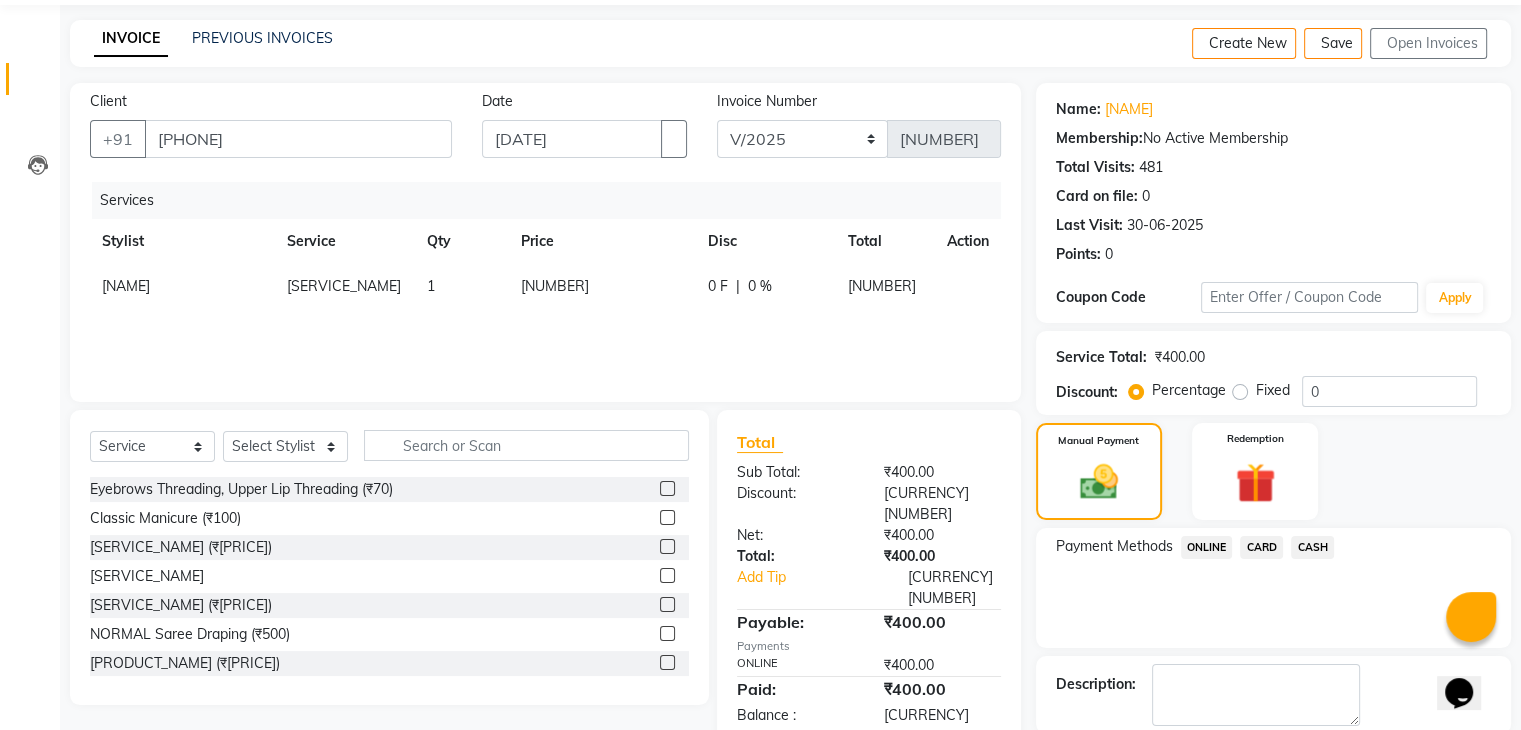 scroll, scrollTop: 171, scrollLeft: 0, axis: vertical 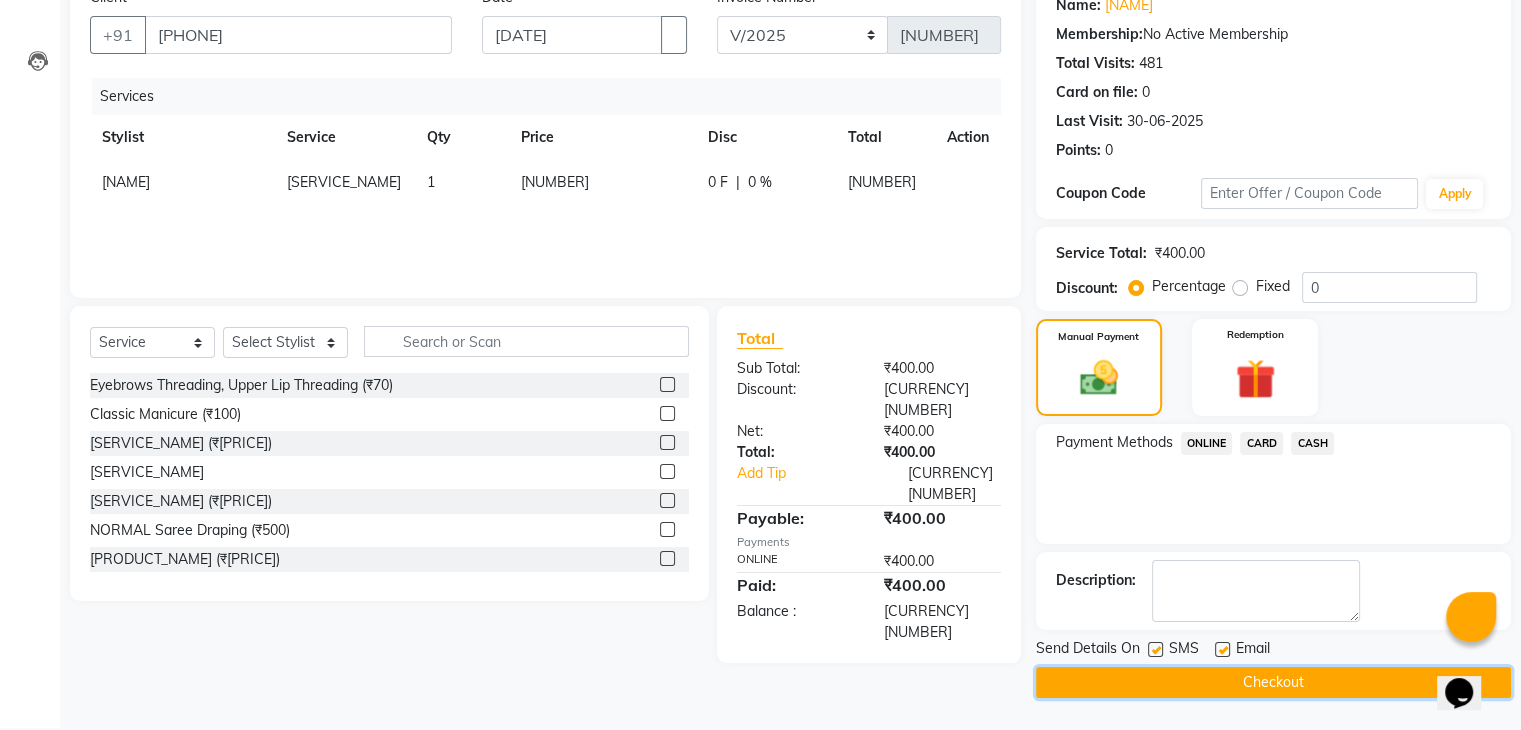 click on "Checkout" at bounding box center (1273, 682) 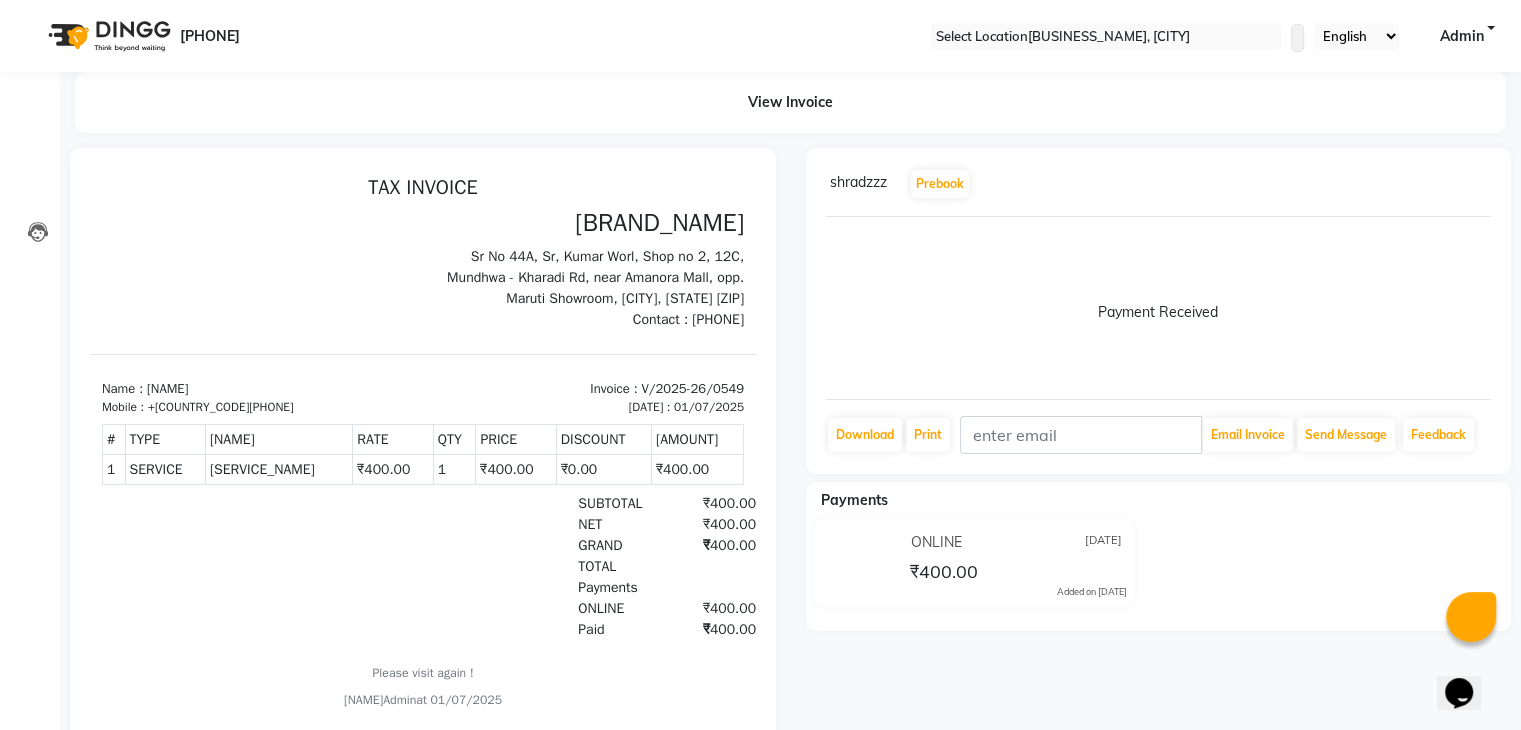 scroll, scrollTop: 0, scrollLeft: 0, axis: both 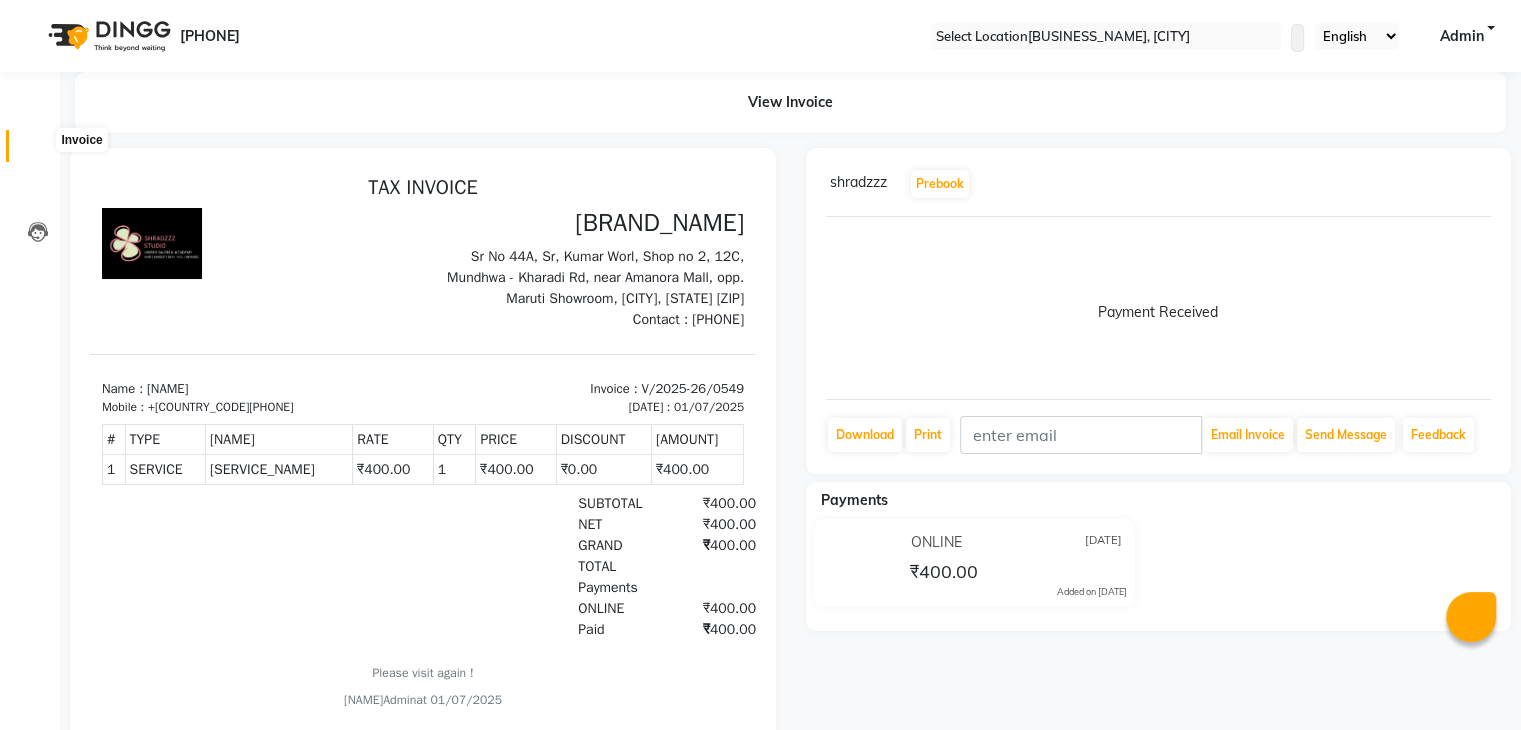 click at bounding box center (38, 151) 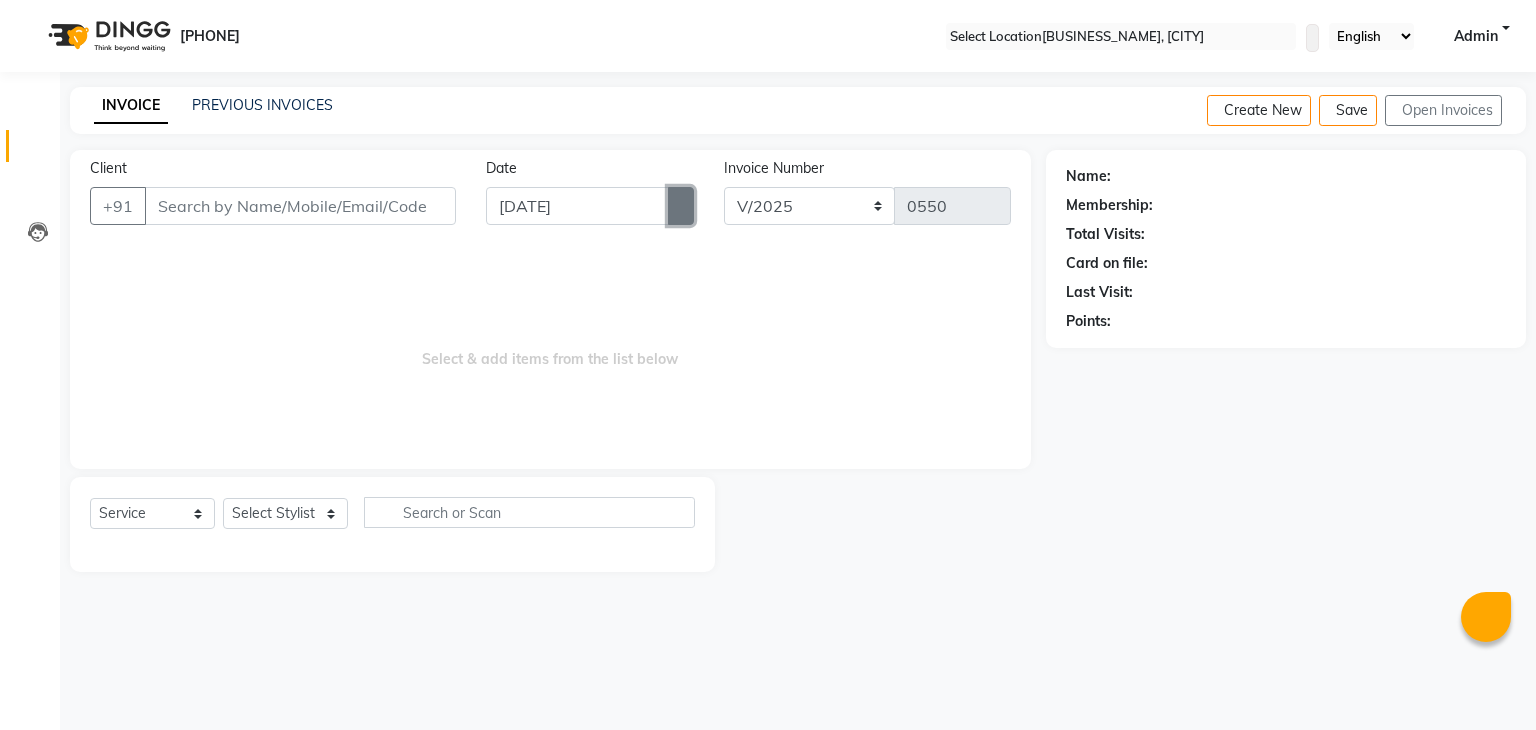 click at bounding box center [681, 206] 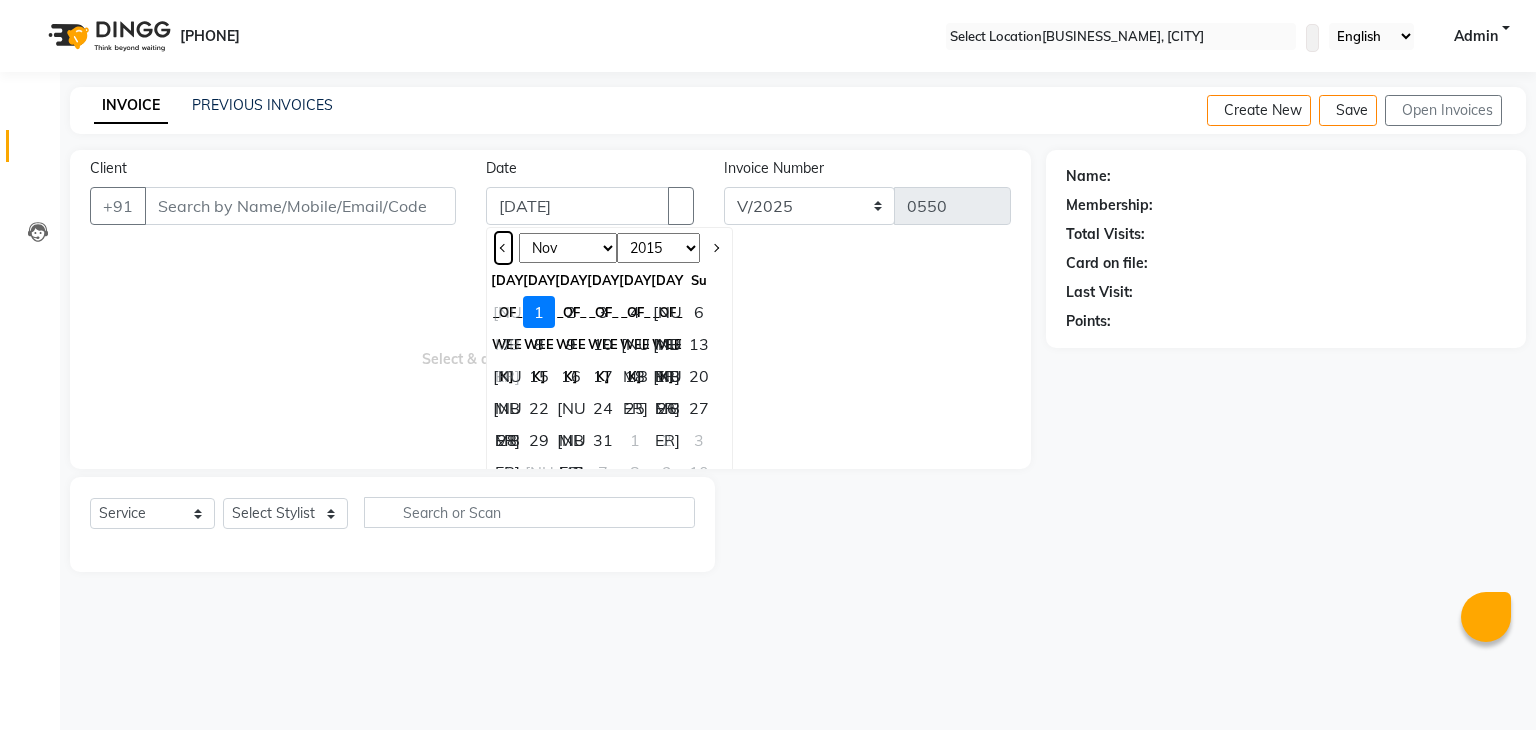 click at bounding box center [504, 248] 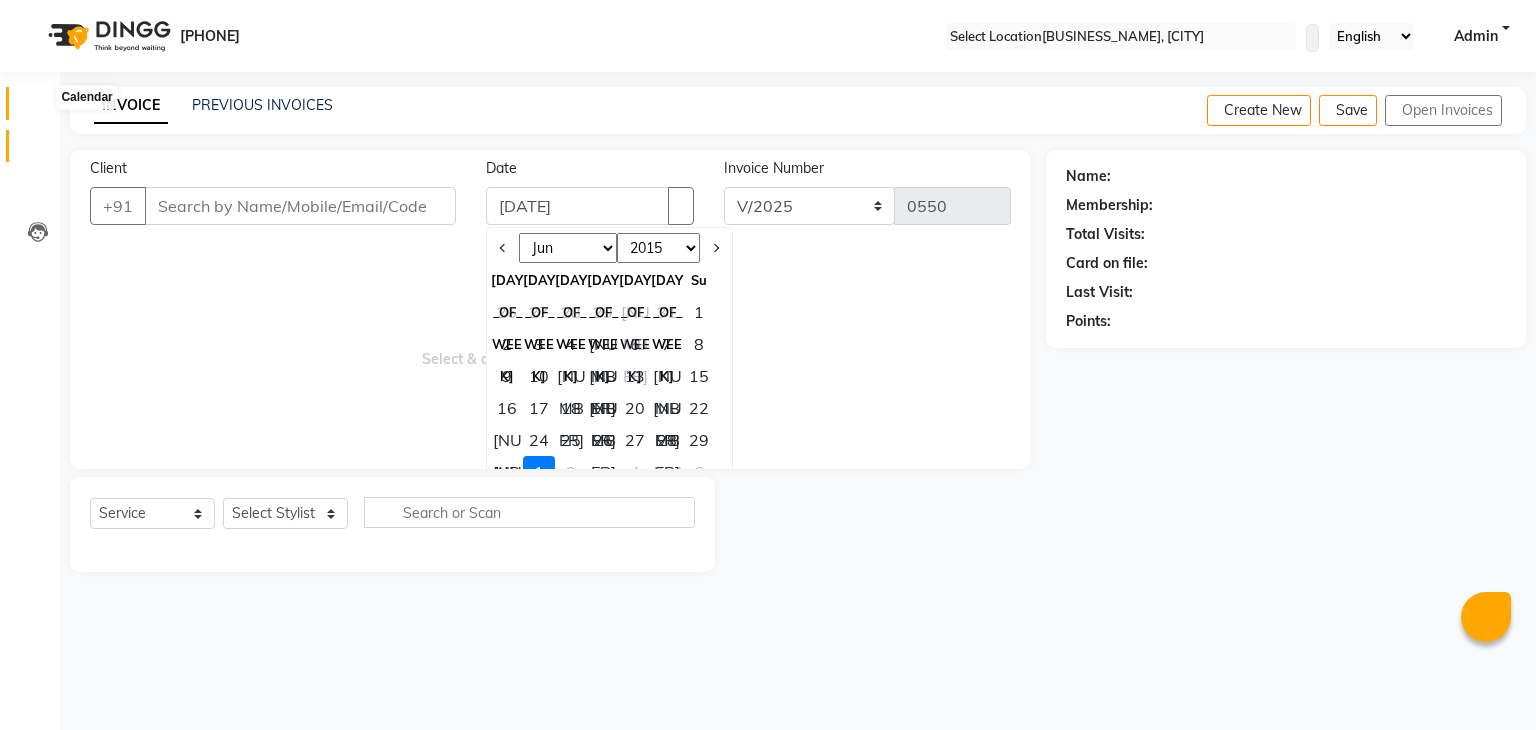 click at bounding box center (38, 108) 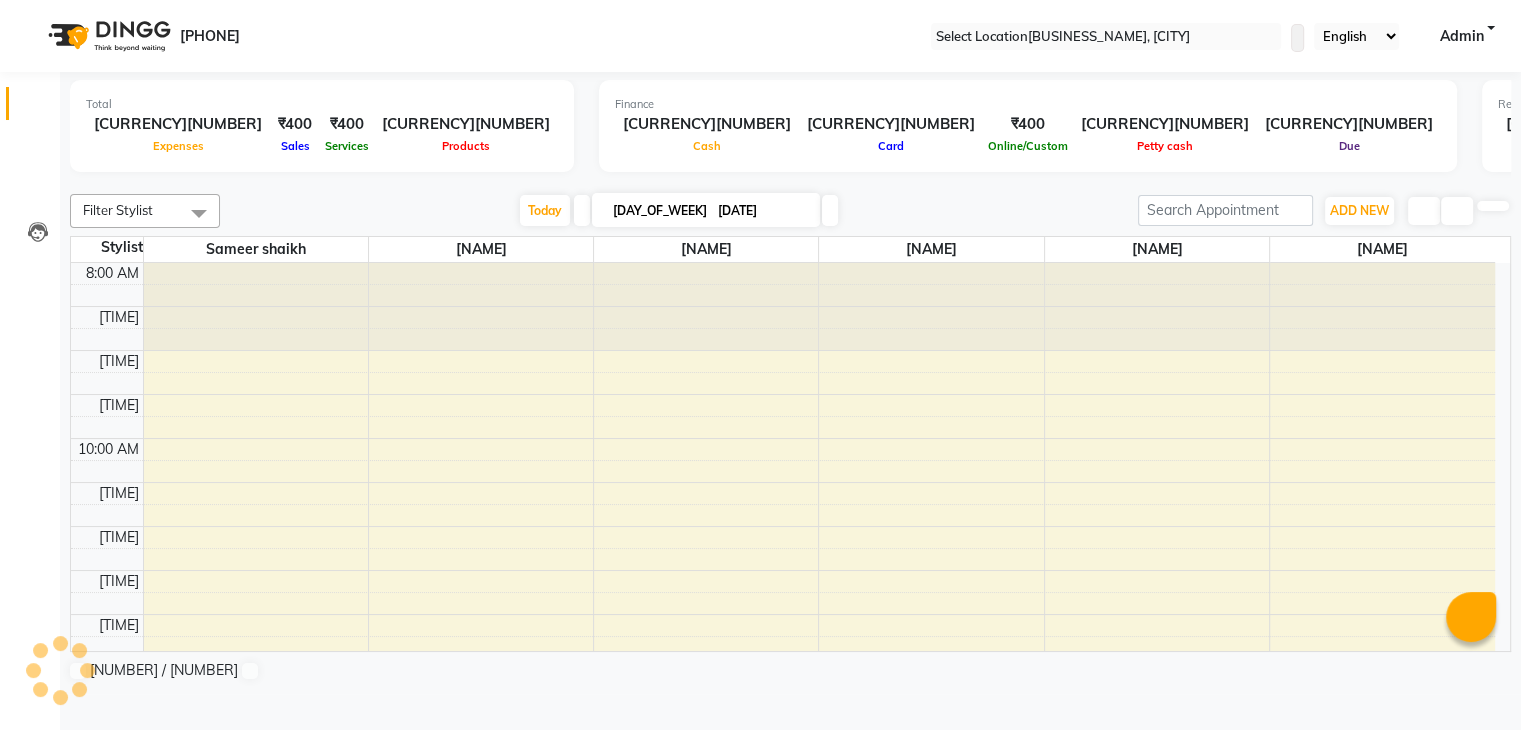 scroll, scrollTop: 0, scrollLeft: 0, axis: both 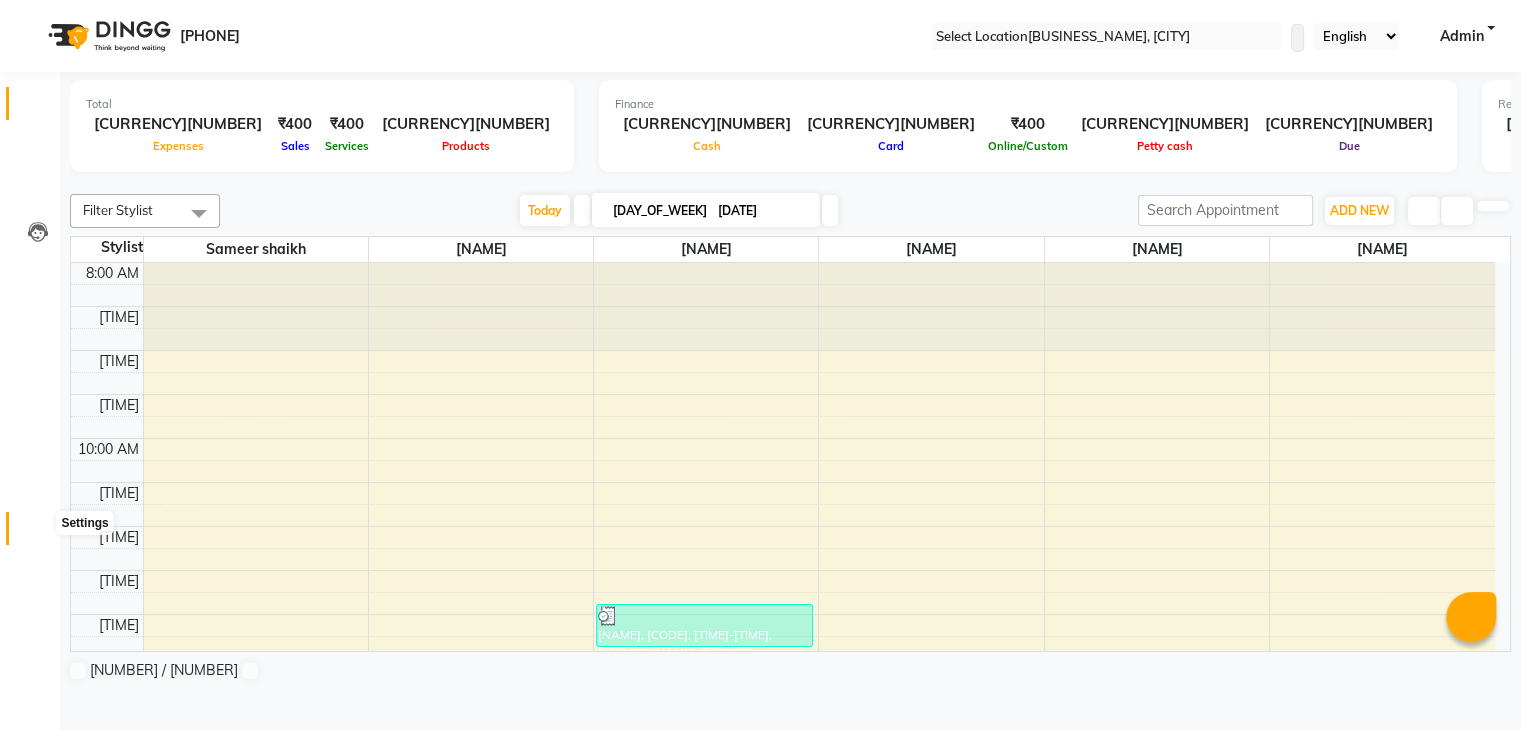 click at bounding box center [38, 533] 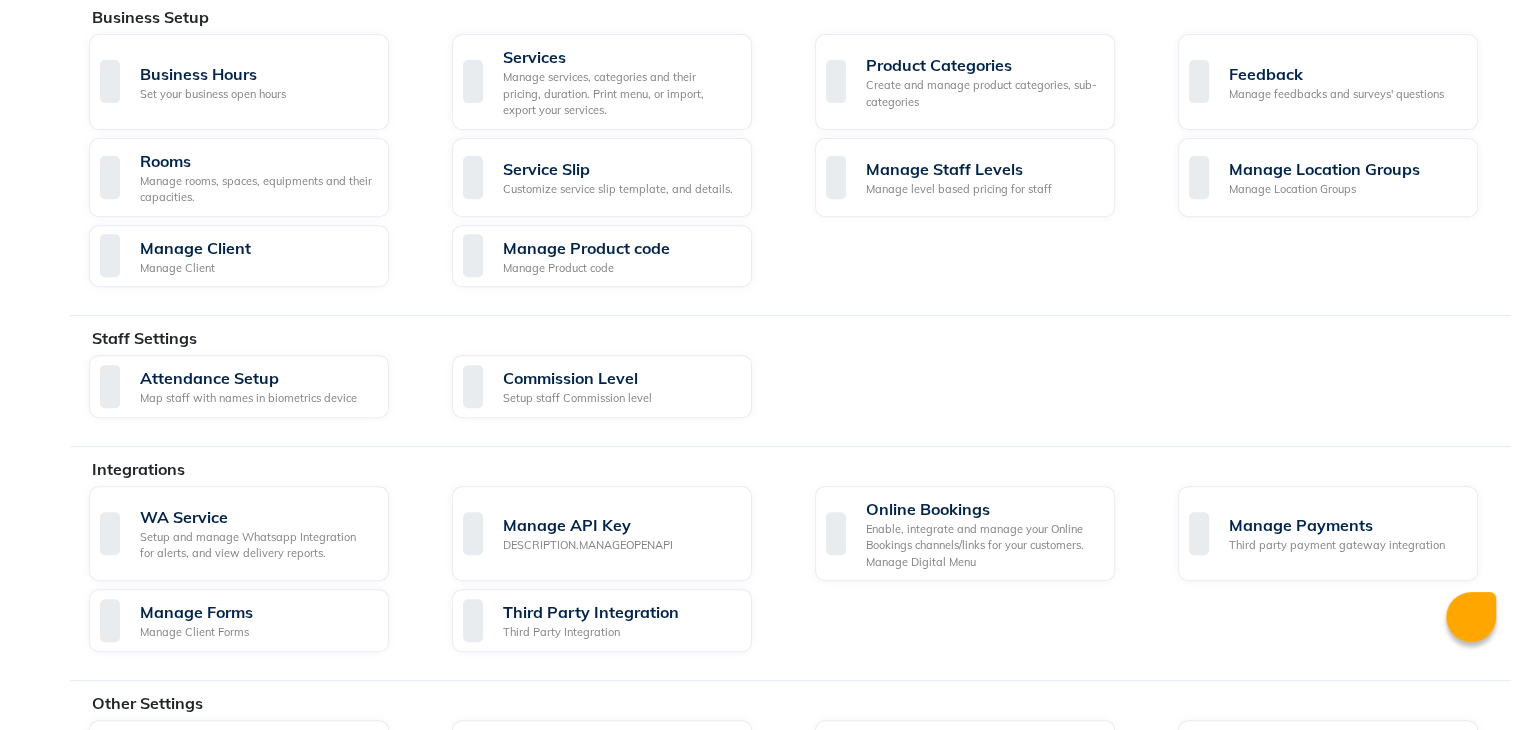 scroll, scrollTop: 892, scrollLeft: 0, axis: vertical 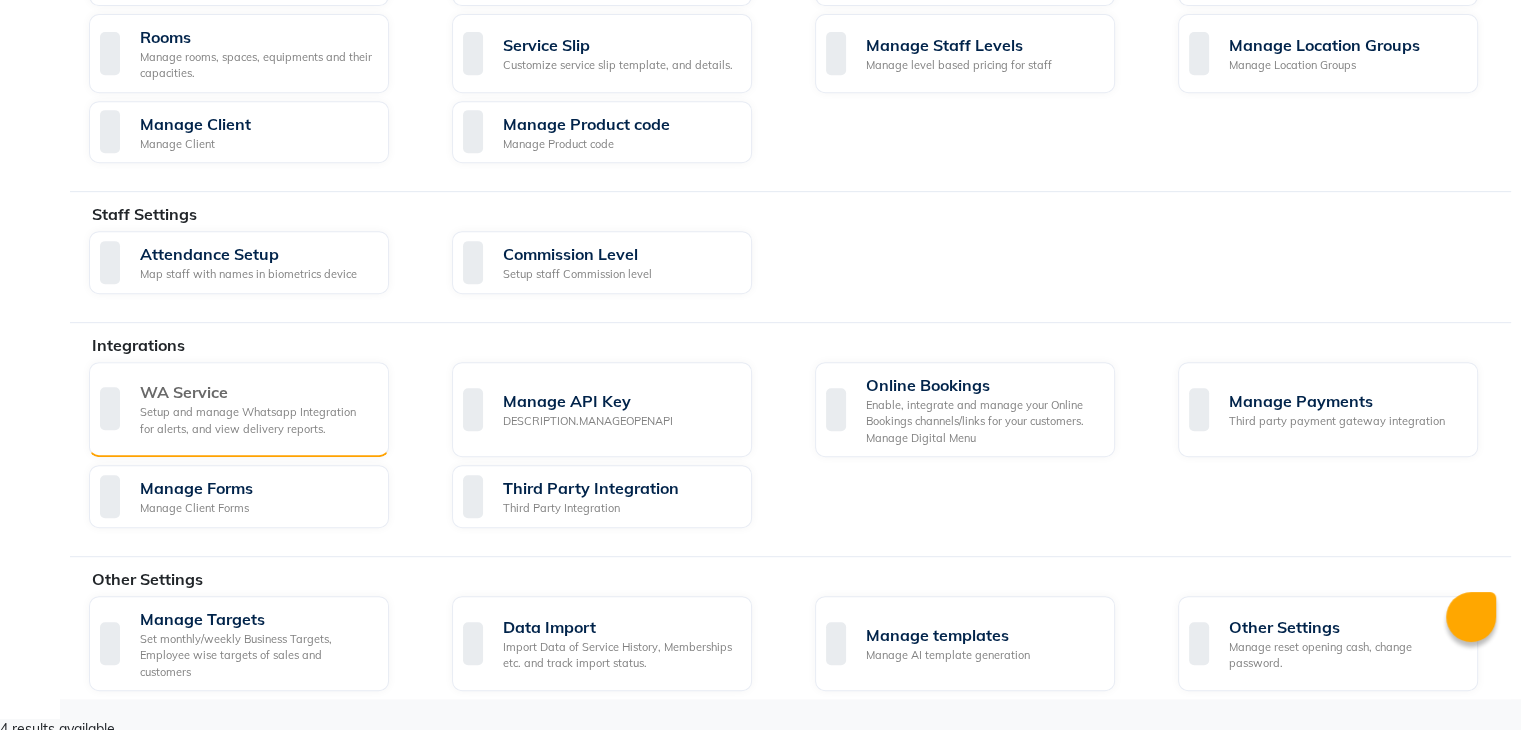 click on "Setup and manage Whatsapp Integration for alerts, and view delivery reports." at bounding box center (256, 420) 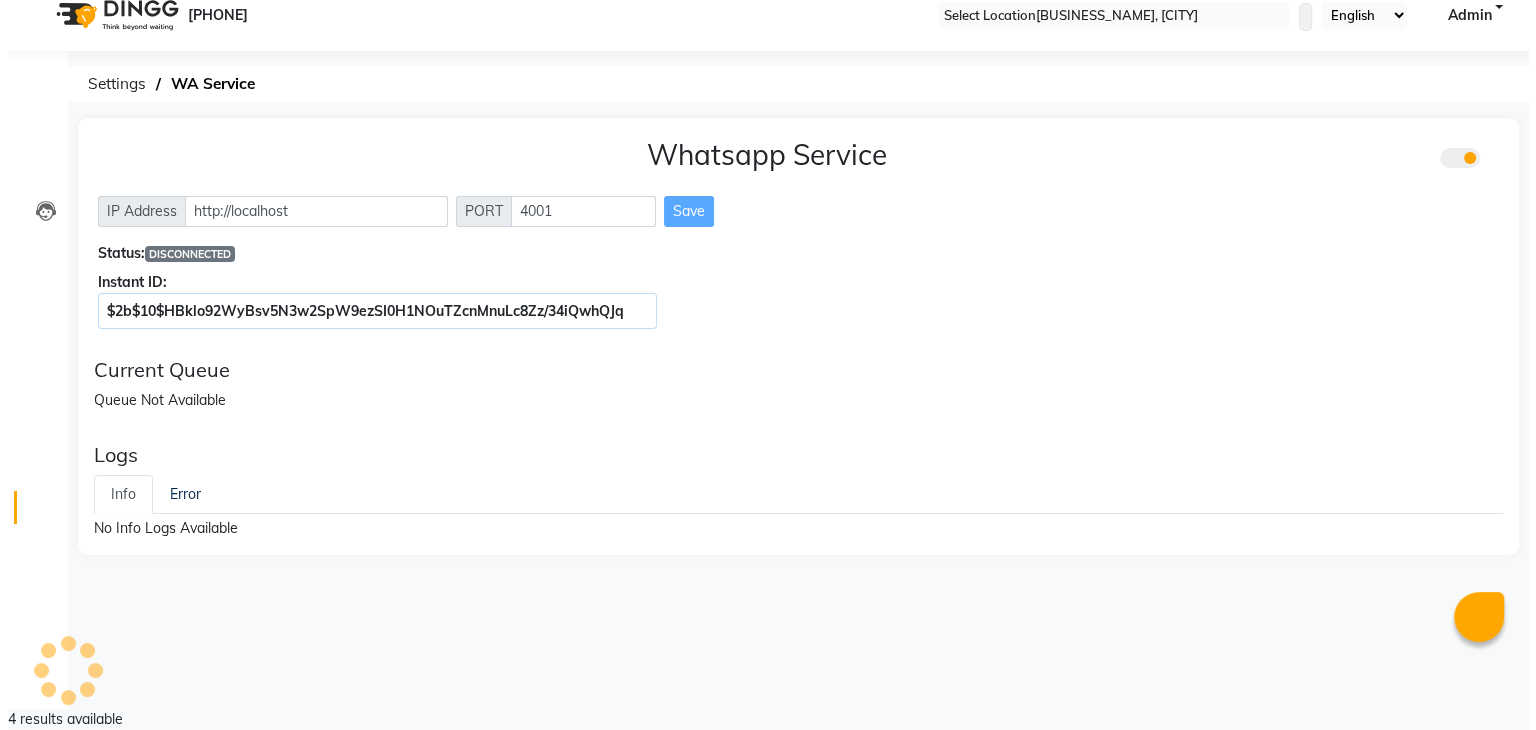 scroll, scrollTop: 0, scrollLeft: 0, axis: both 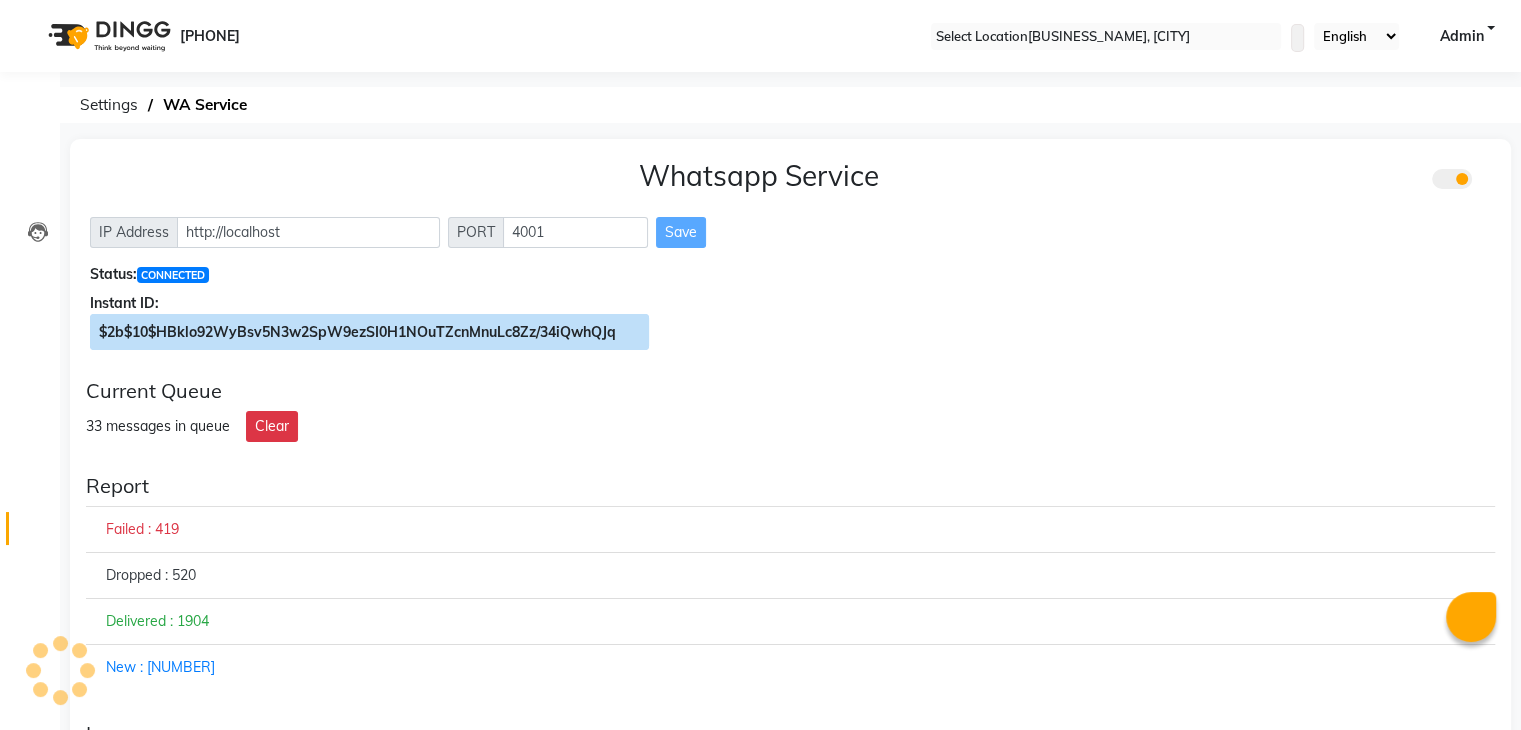 click at bounding box center [640, 332] 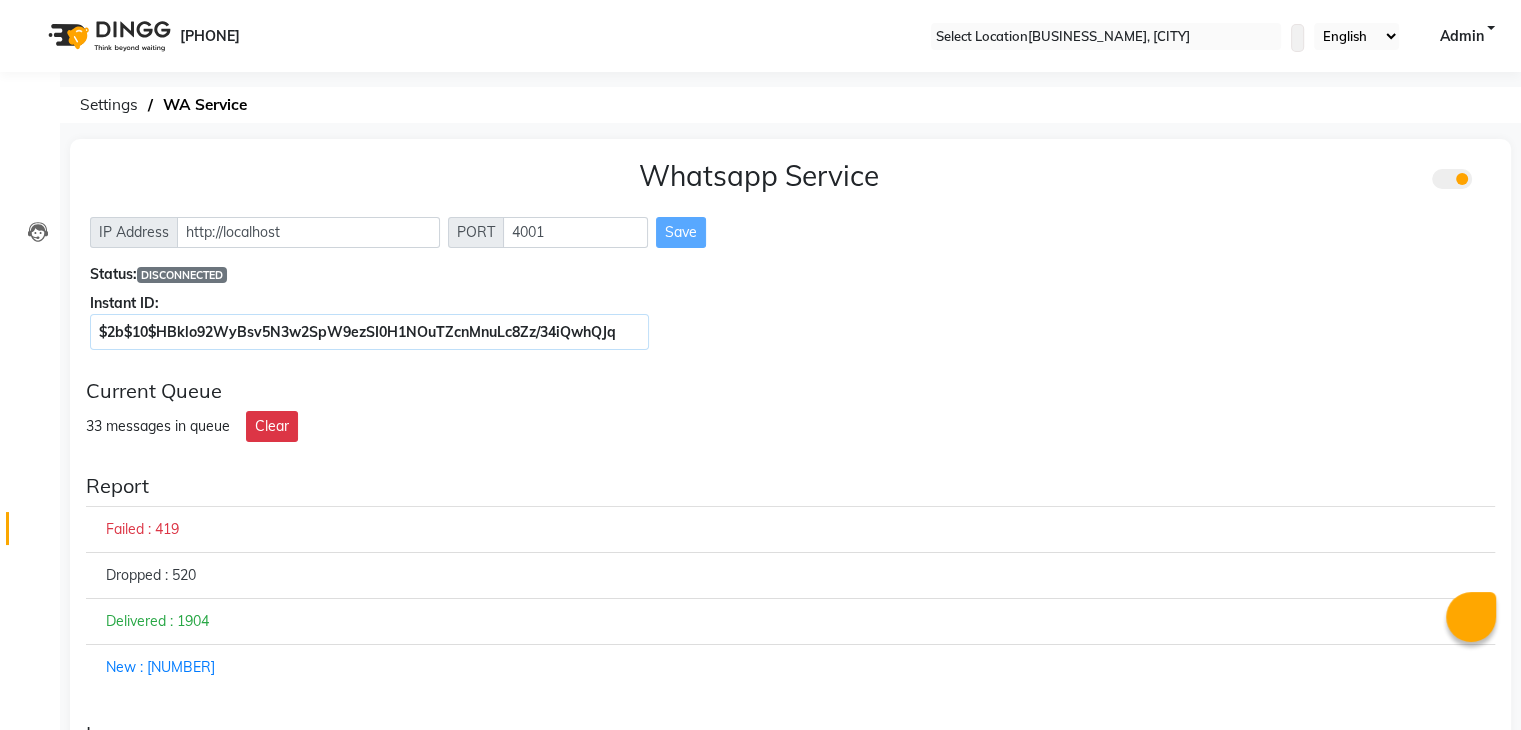 click at bounding box center [1491, 180] 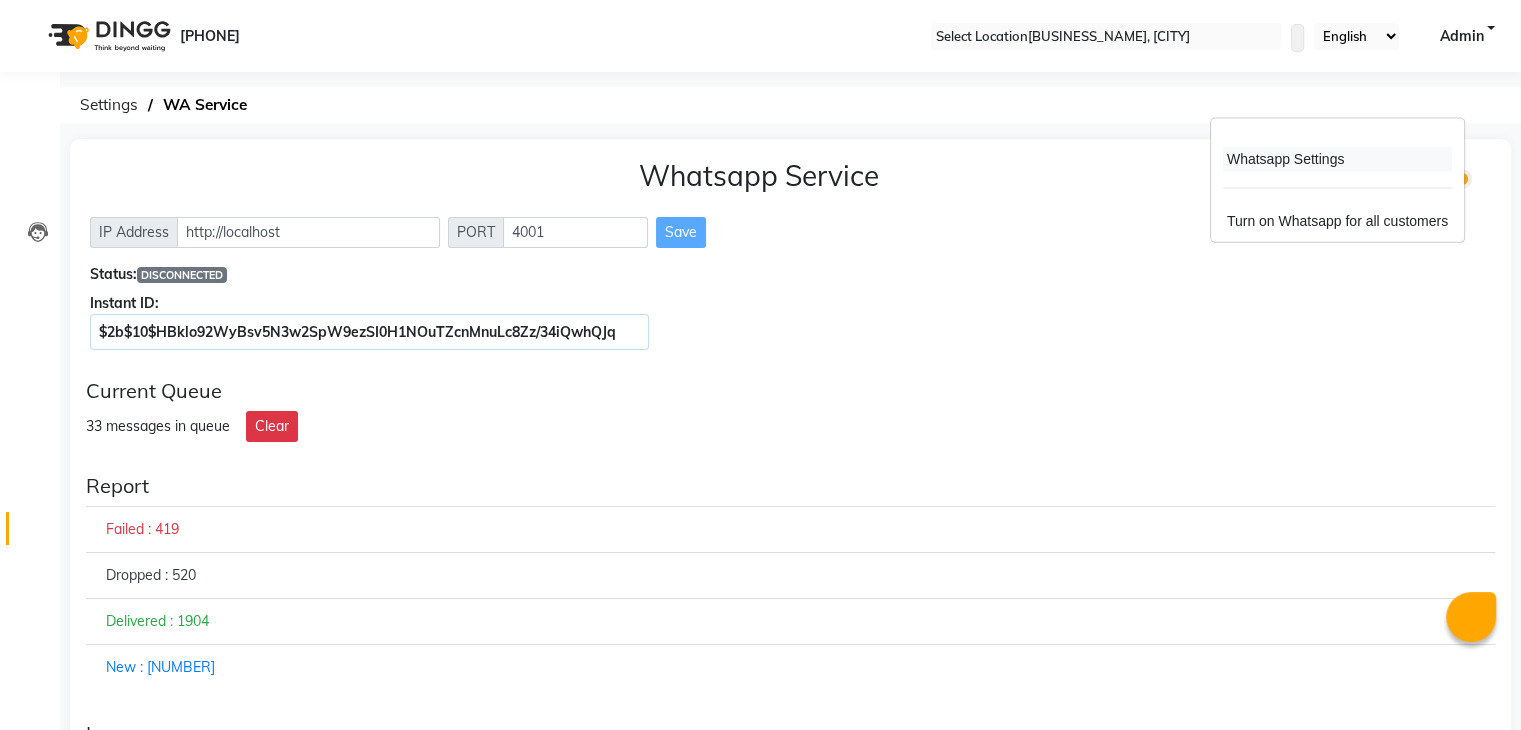 click on "Whatsapp Settings" at bounding box center (1337, 159) 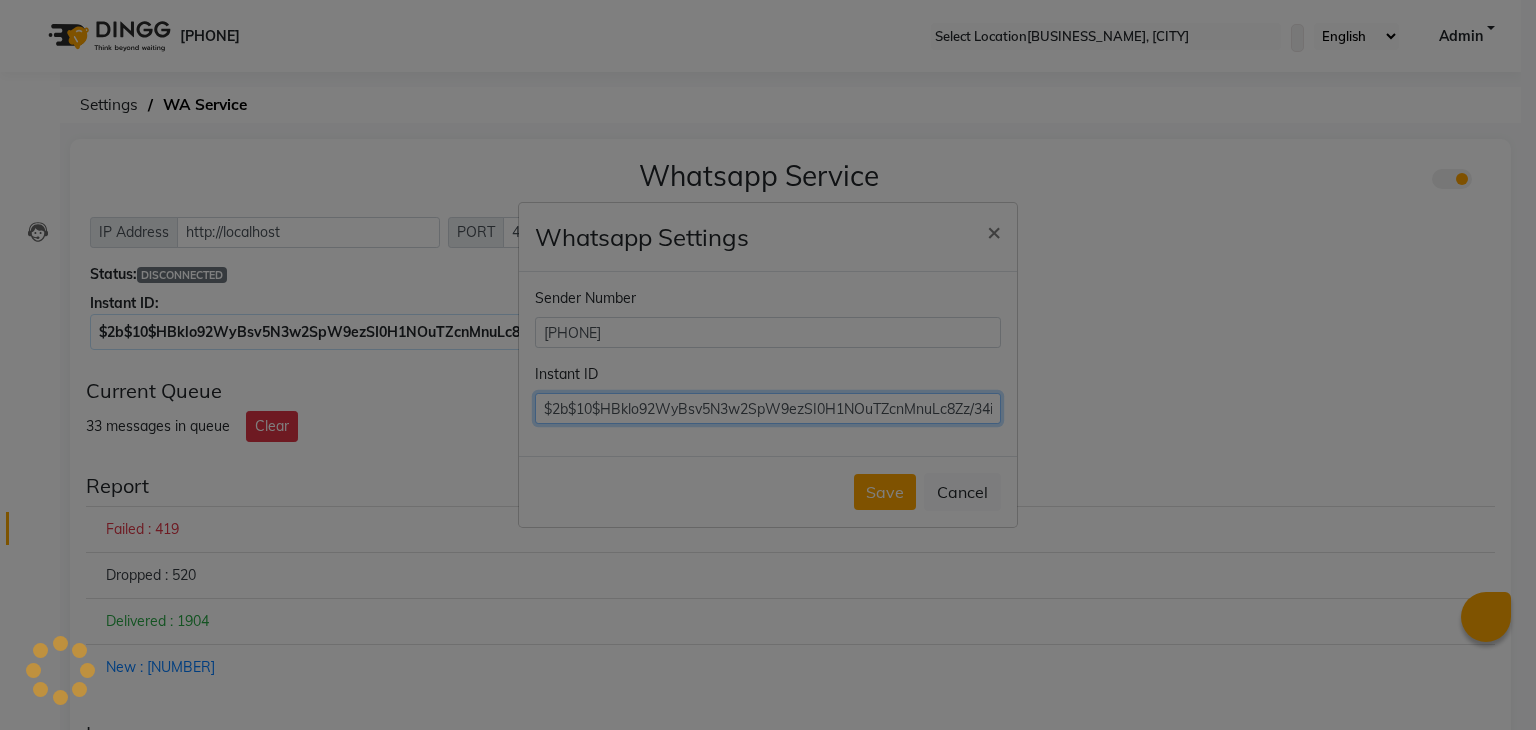 click on "$2b$10$HBklo92WyBsv5N3w2SpW9ezSI0H1NOuTZcnMnuLc8Zz/34iQwhQJq" at bounding box center (768, 408) 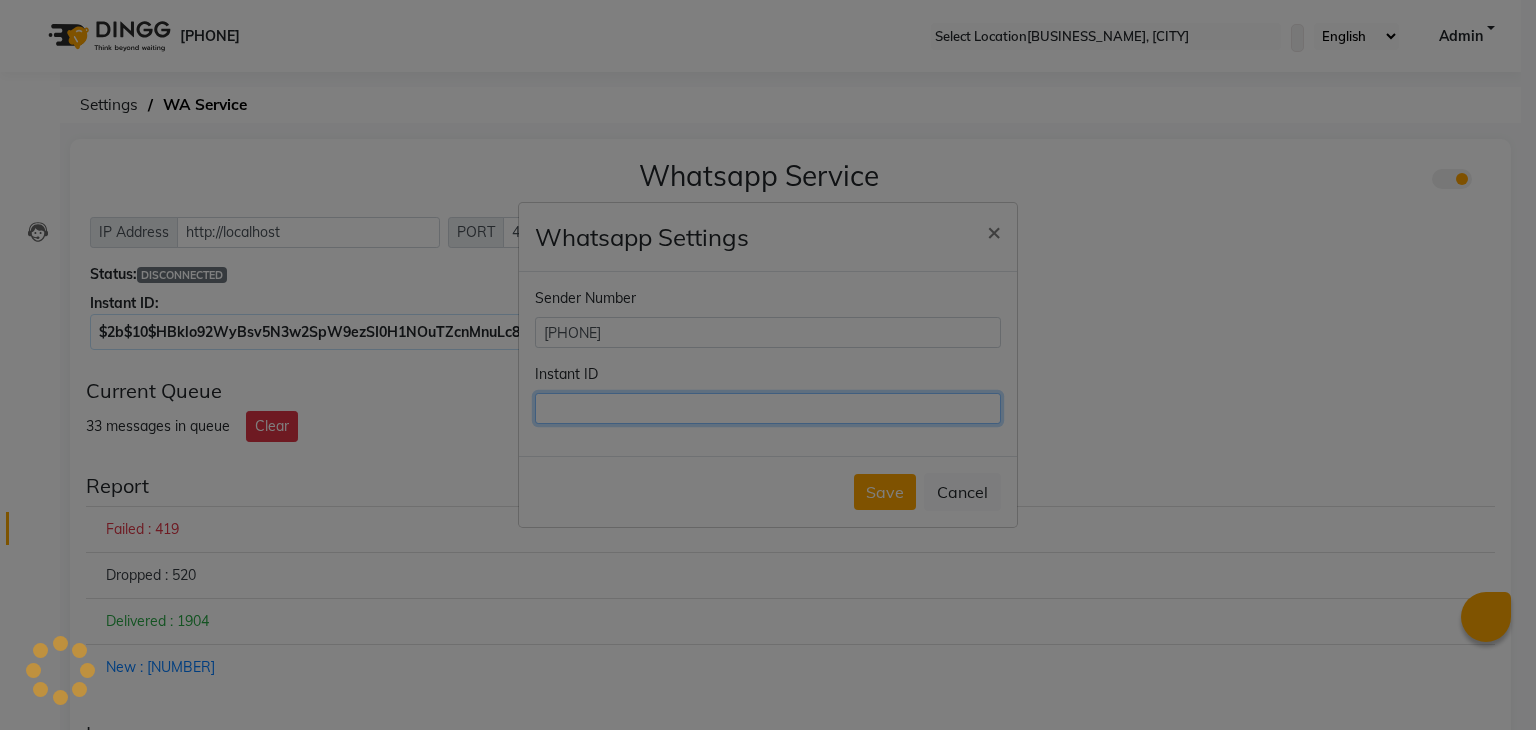 paste on "$2b$10$HBklo92WyBsv5N3w2SpW9ezSI0H1NOuTZcnMnuLc8Zz/34iQwhQJq" 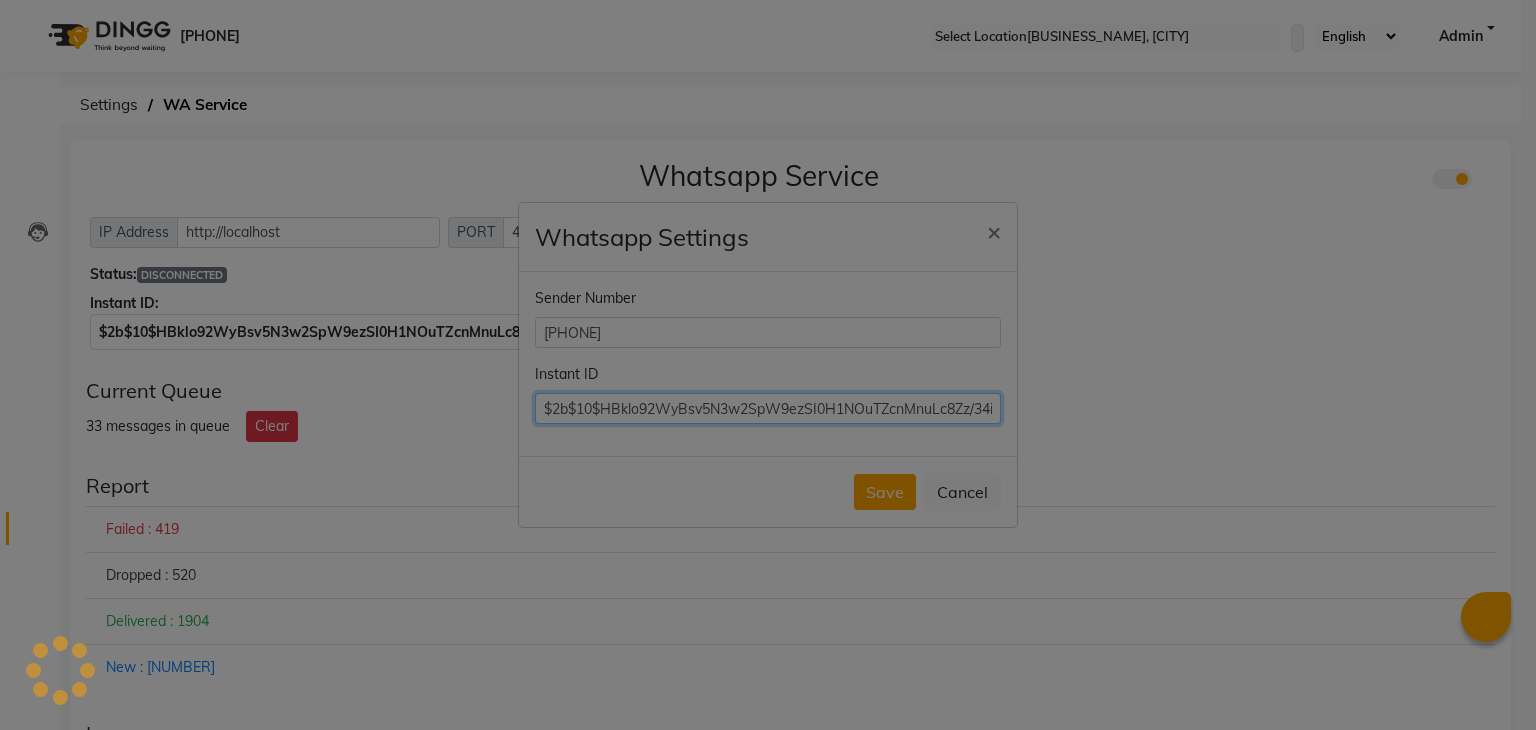 scroll, scrollTop: 0, scrollLeft: 61, axis: horizontal 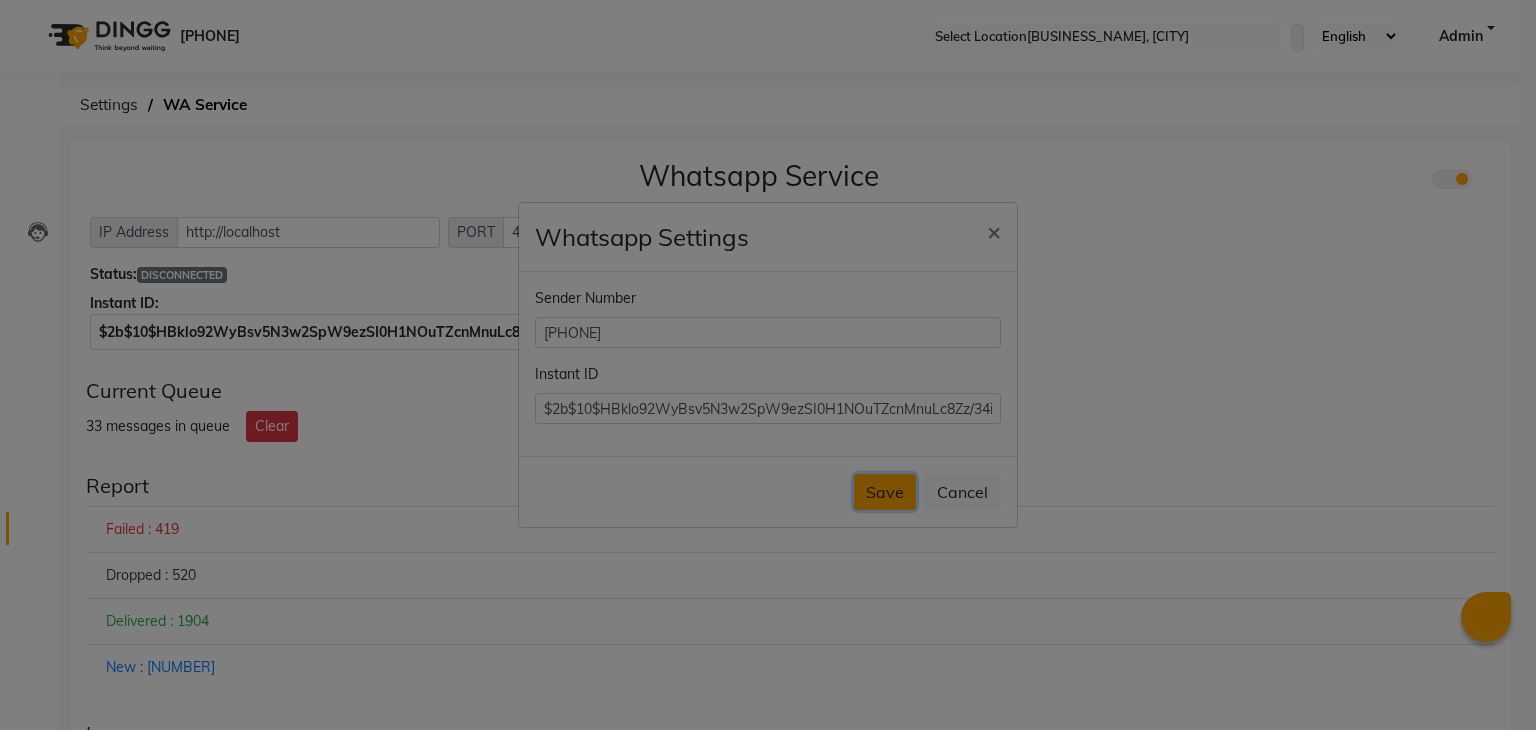 click on "Save" at bounding box center [885, 492] 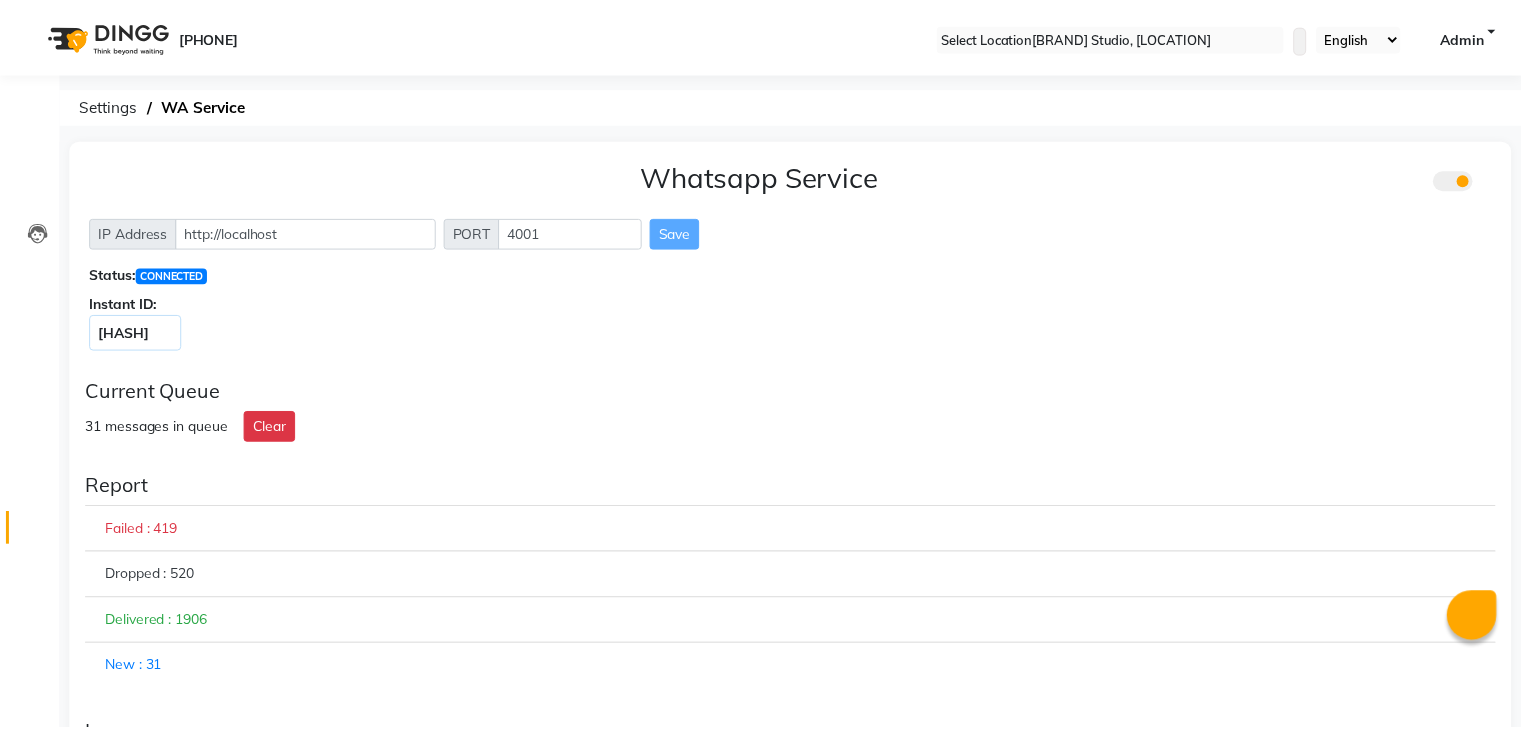 scroll, scrollTop: 0, scrollLeft: 0, axis: both 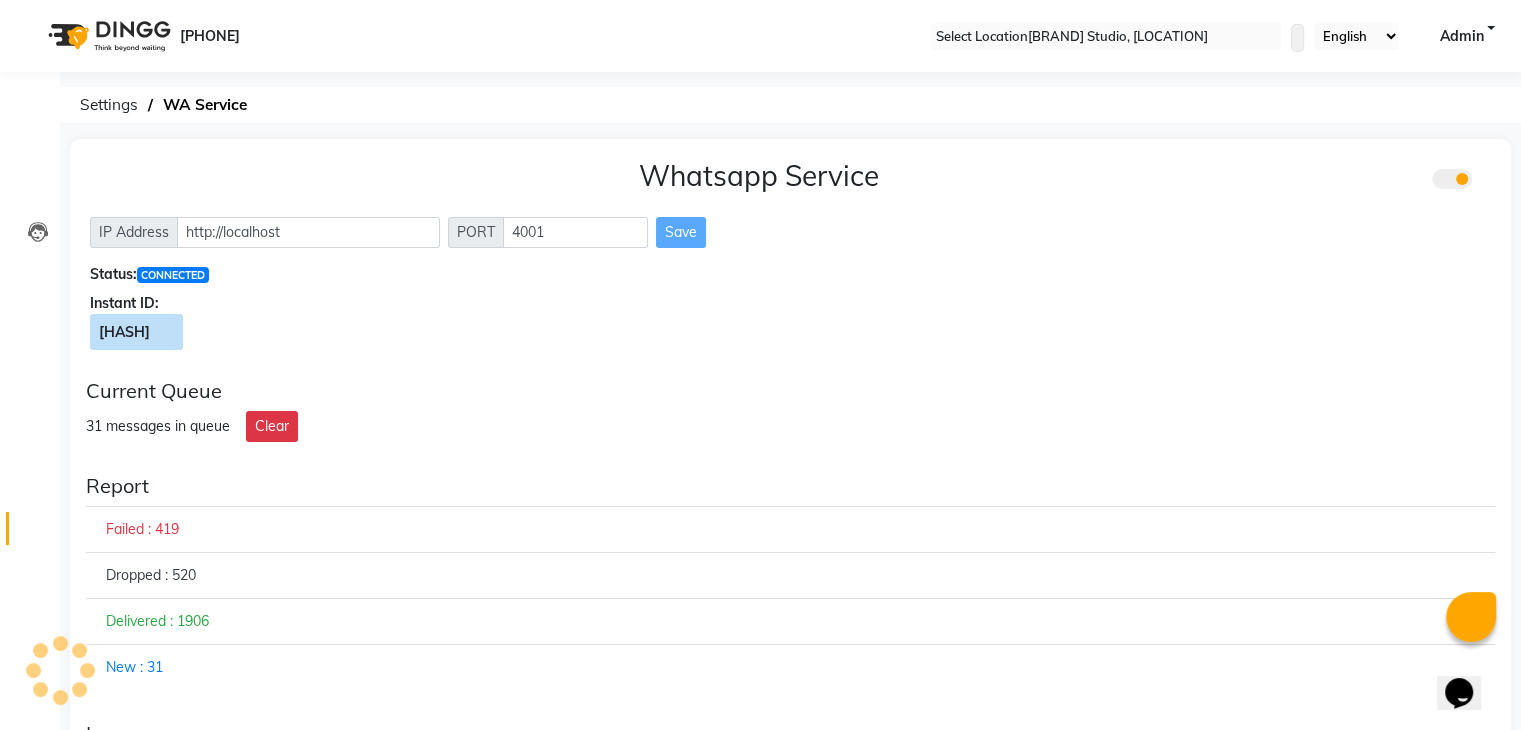 click at bounding box center (174, 332) 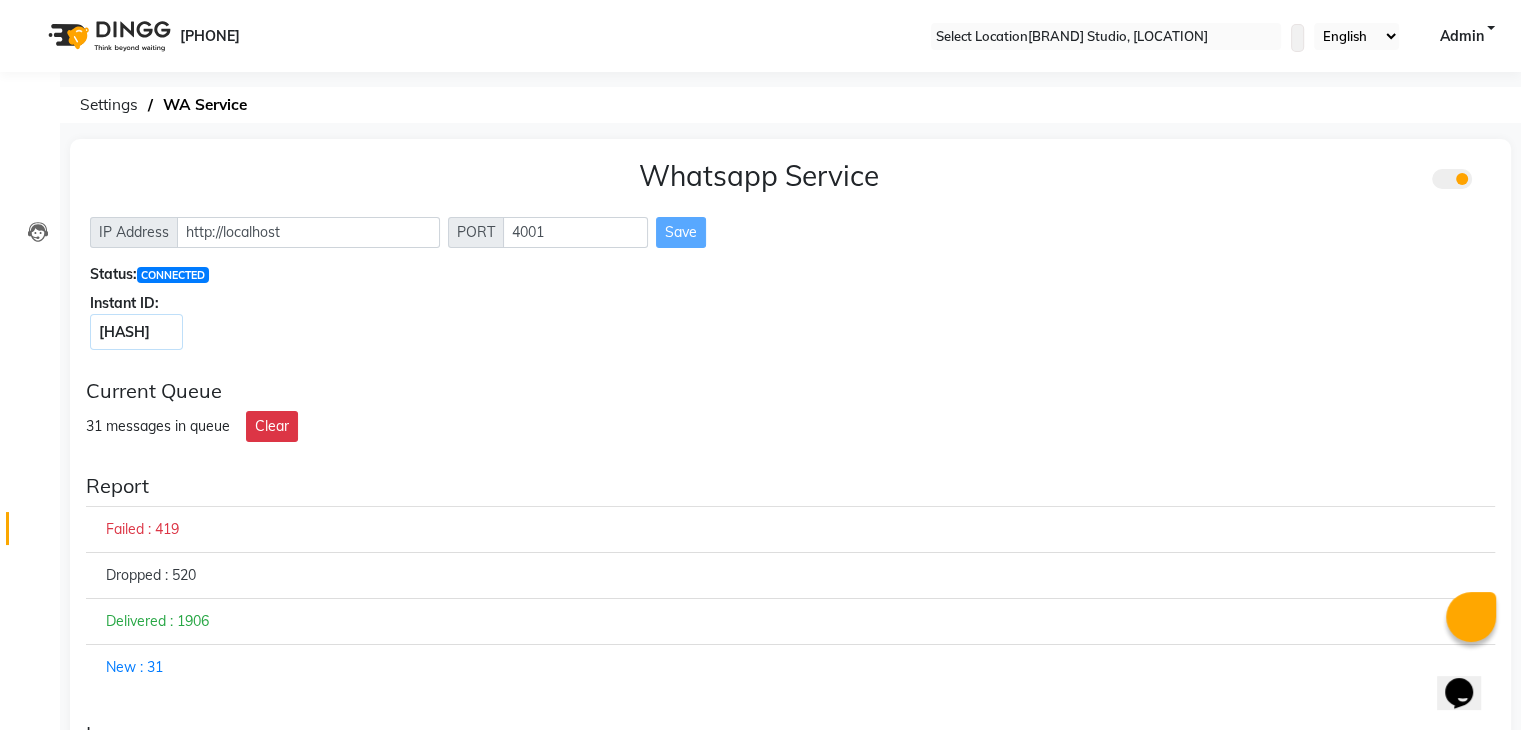 click at bounding box center [1491, 180] 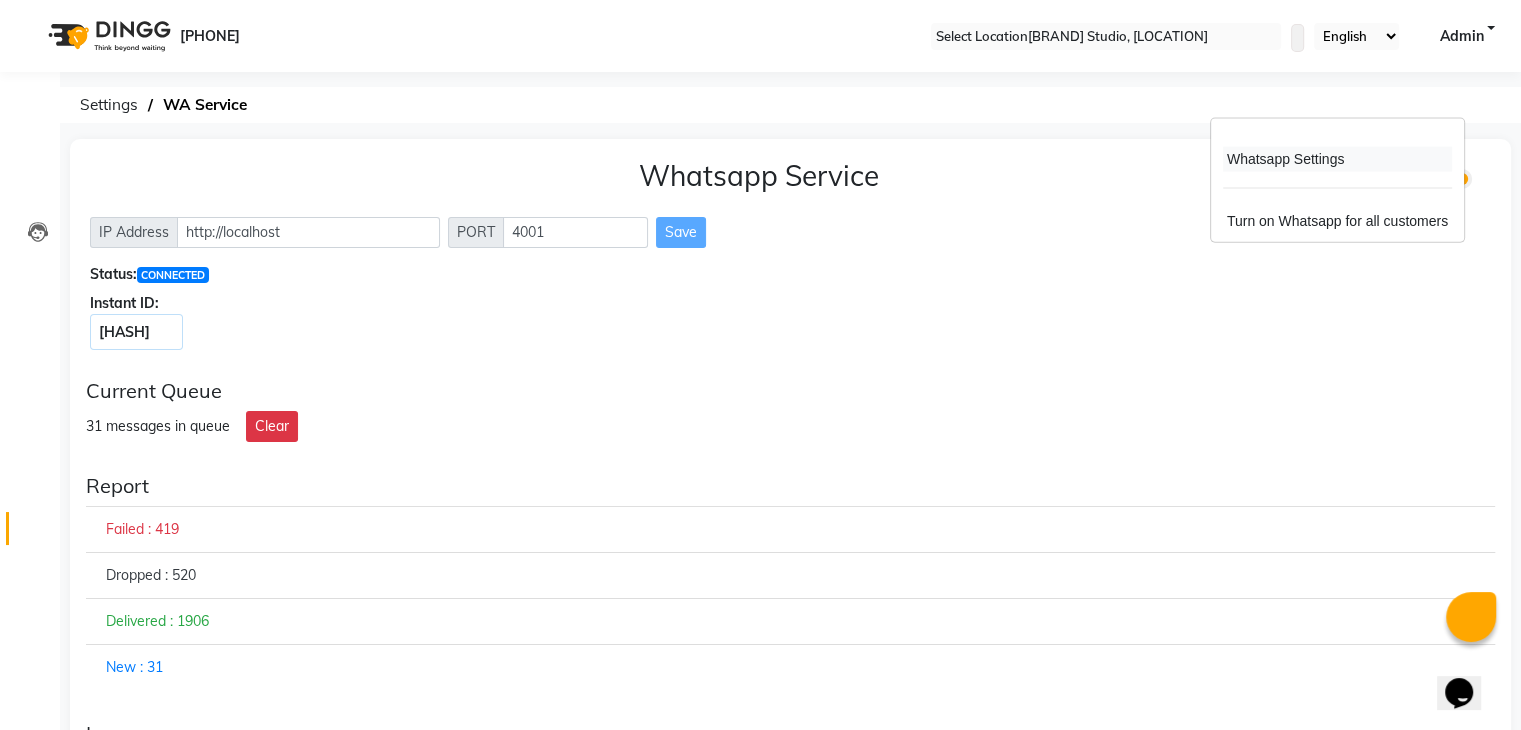 click on "Whatsapp Settings" at bounding box center (1337, 159) 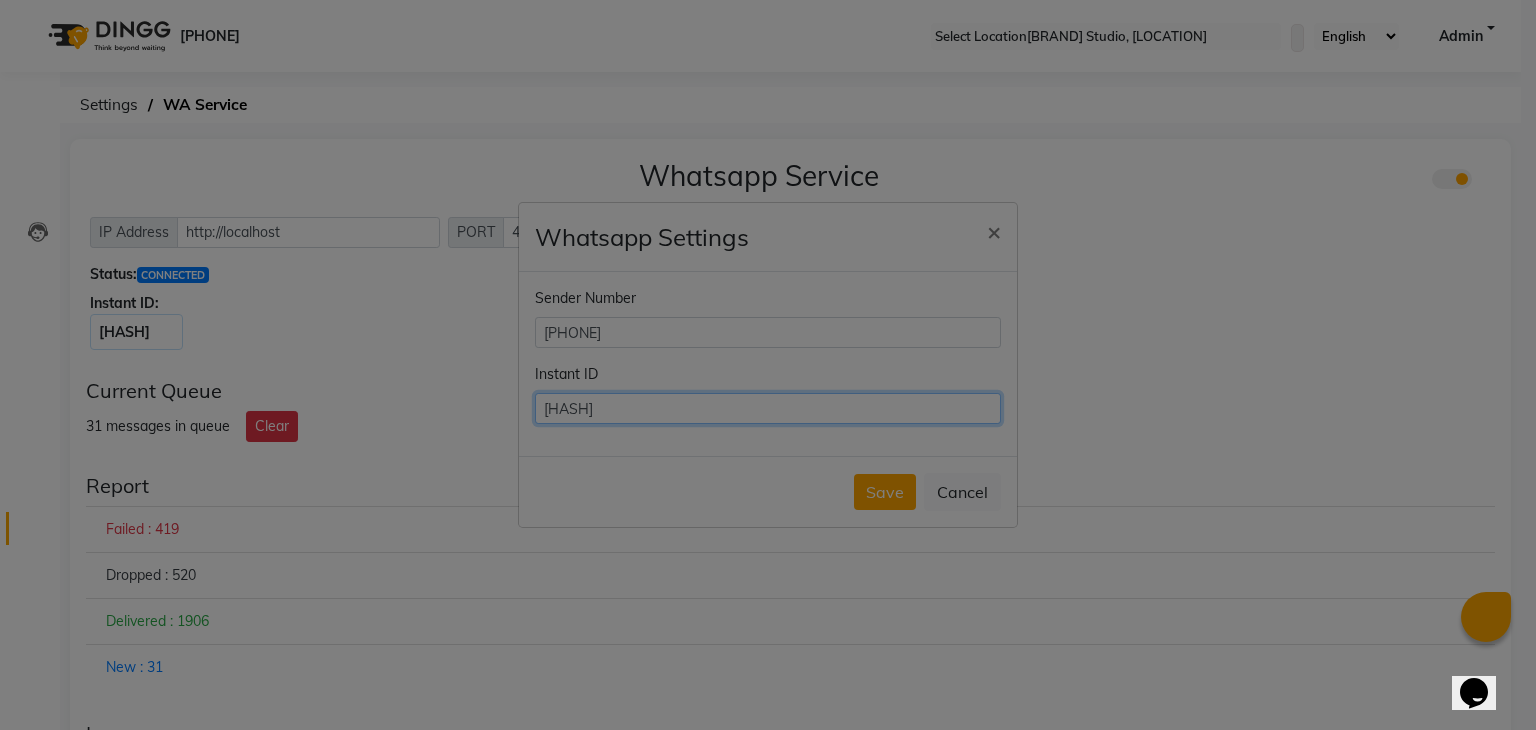 click on "$2b$10$HBklo92WyBsv5N3w2SpW9ezSI0H1NOuTZcnMnuLc8Zz/34iQwhQJq" at bounding box center [768, 408] 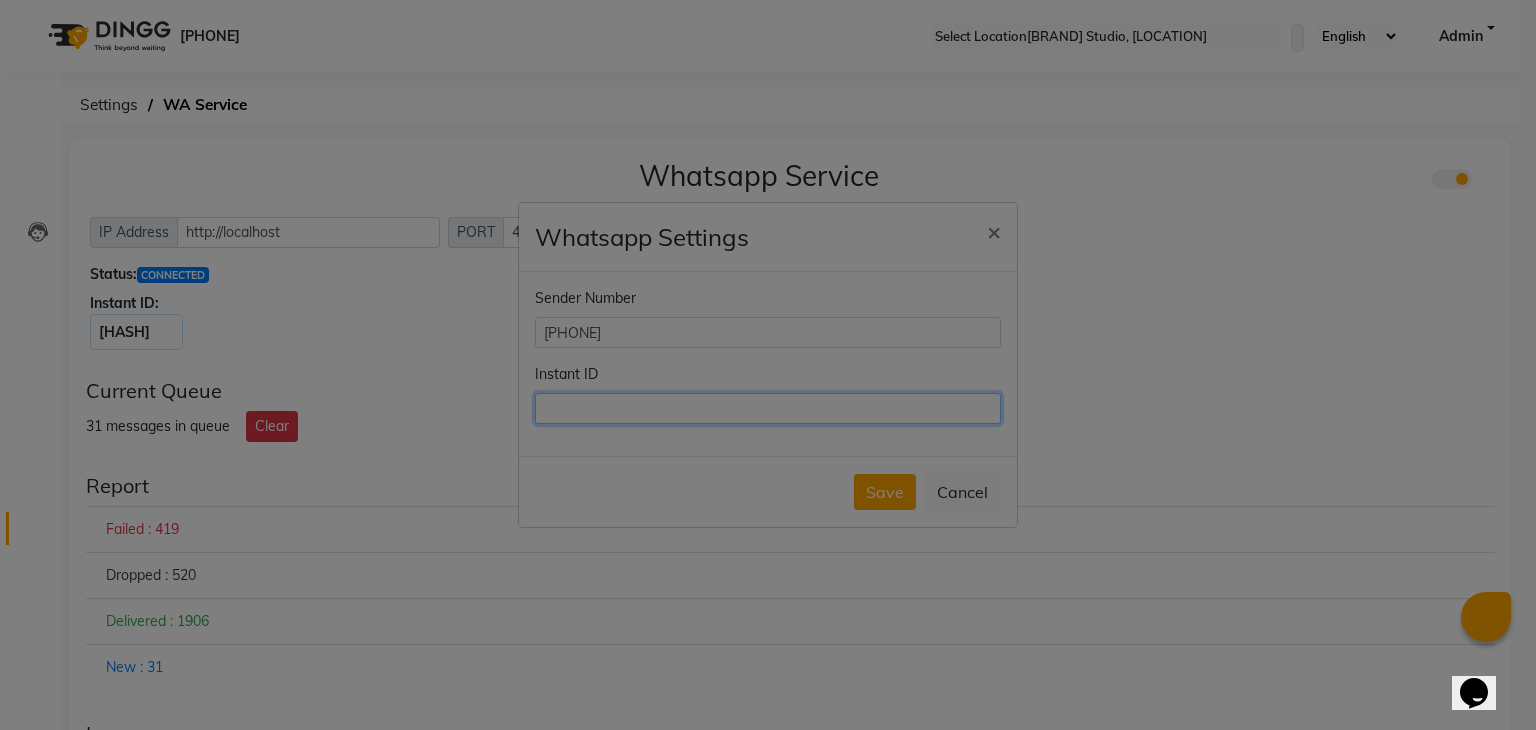 paste on "$2b$10$HBklo92WyBsv5N3w2SpW9ezSI0H1NOuTZcnMnuLc8Zz/34iQwhQJq" 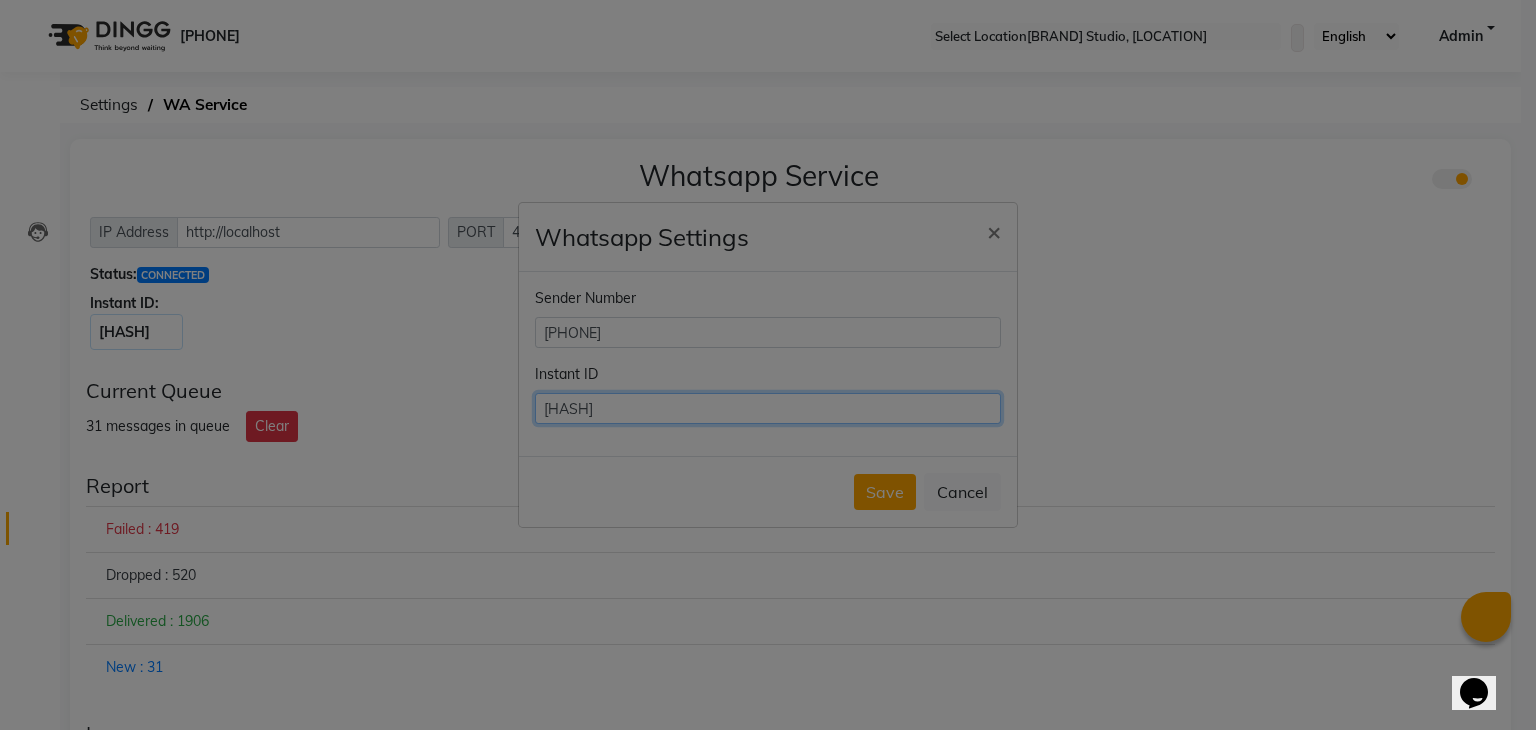 scroll, scrollTop: 0, scrollLeft: 61, axis: horizontal 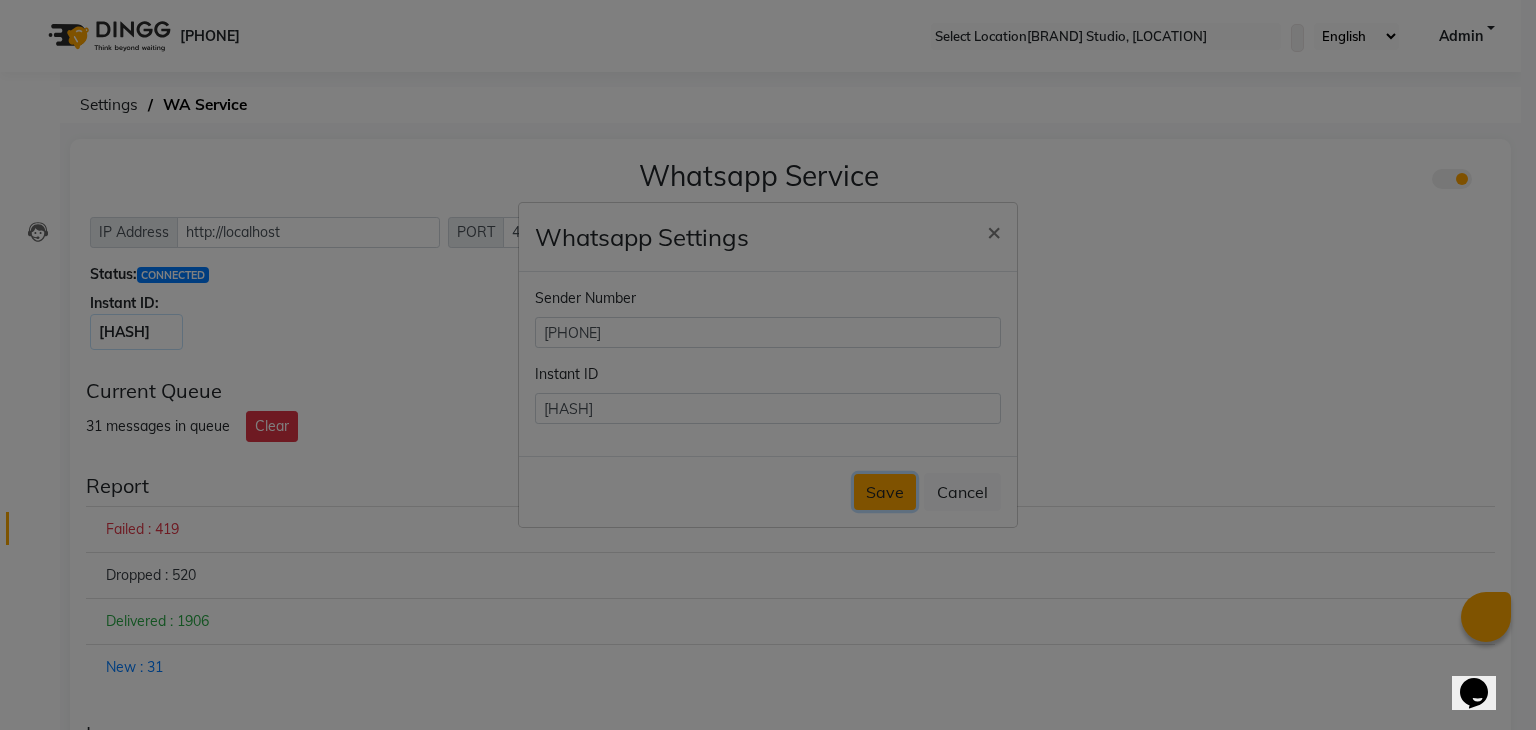 click on "[ACTION]" at bounding box center [885, 492] 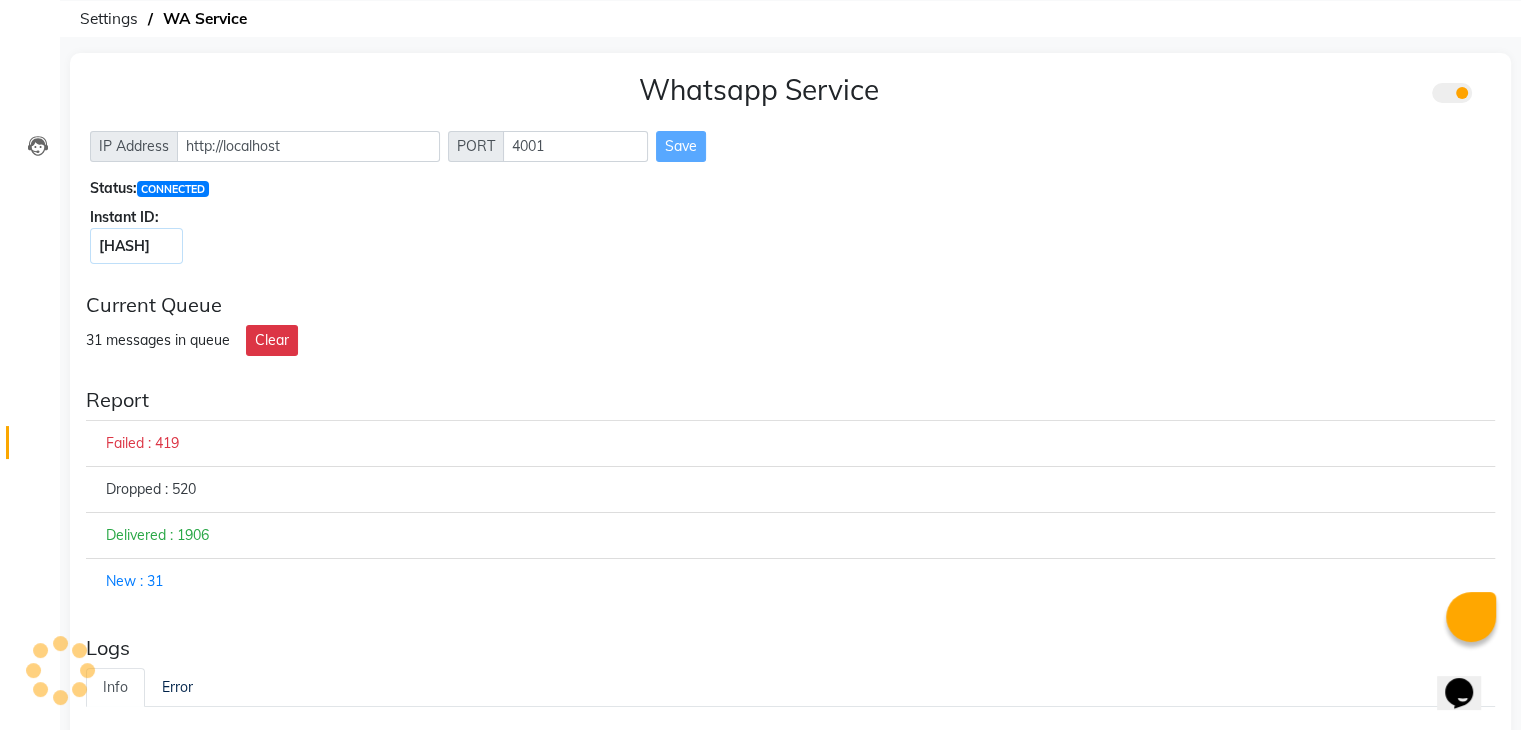 scroll, scrollTop: 0, scrollLeft: 0, axis: both 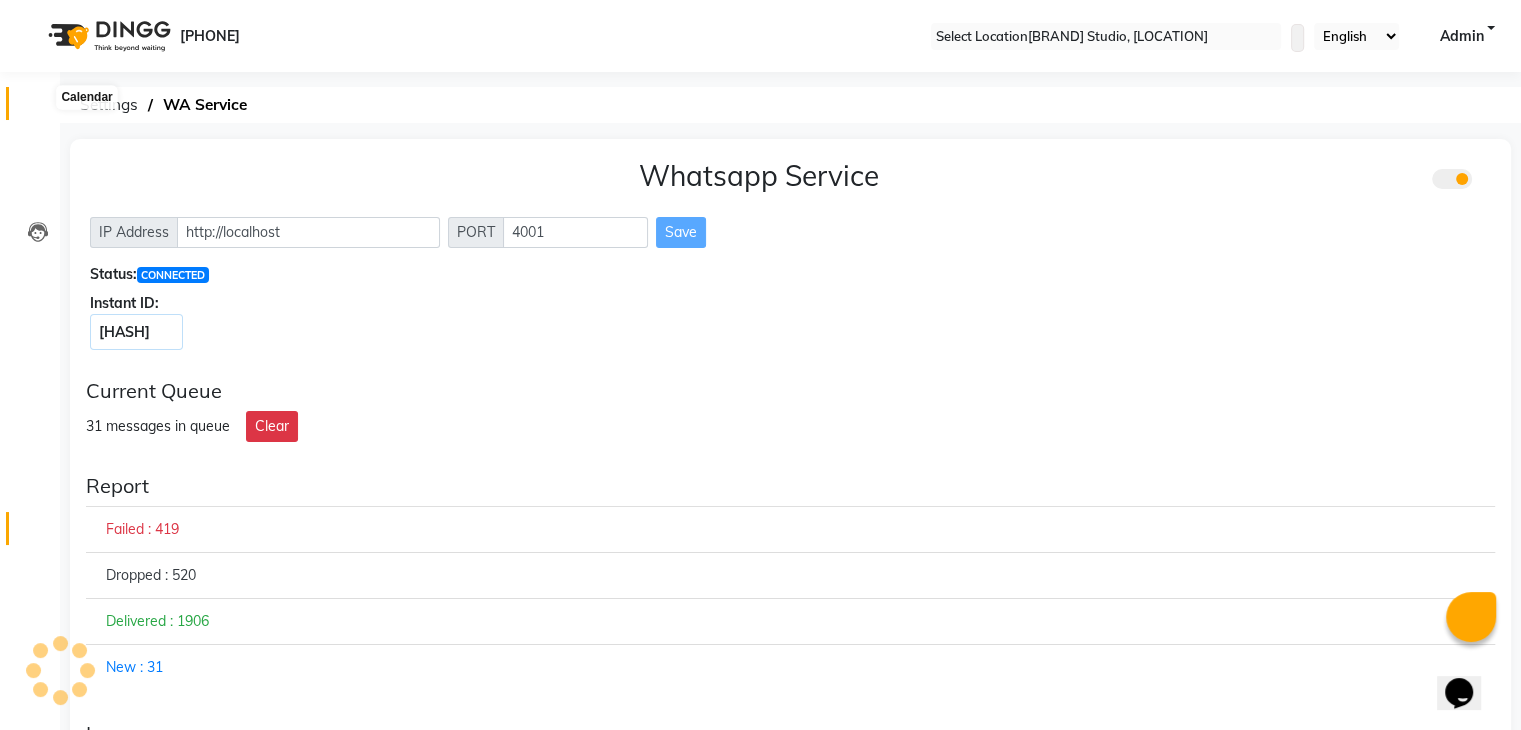 click at bounding box center (38, 108) 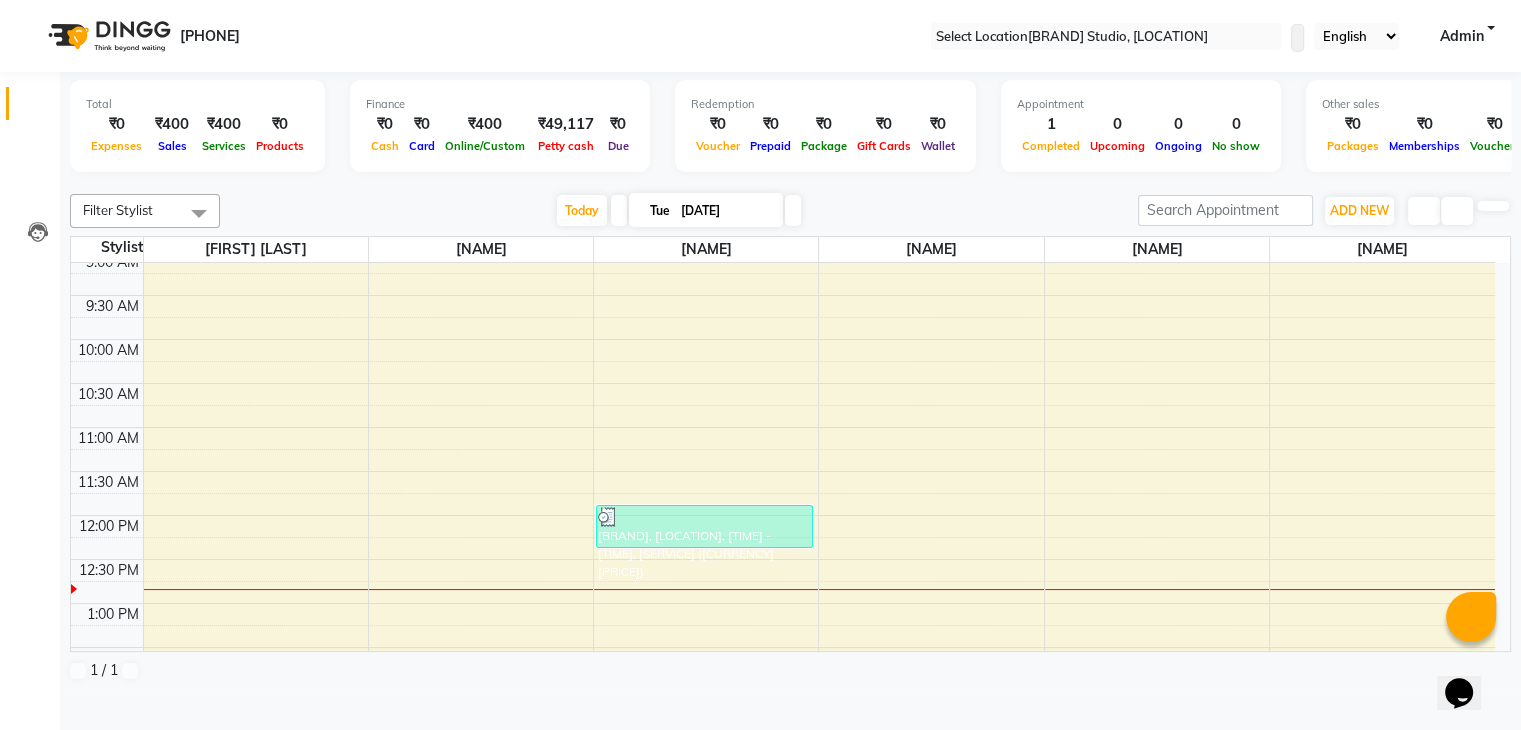 scroll, scrollTop: 100, scrollLeft: 0, axis: vertical 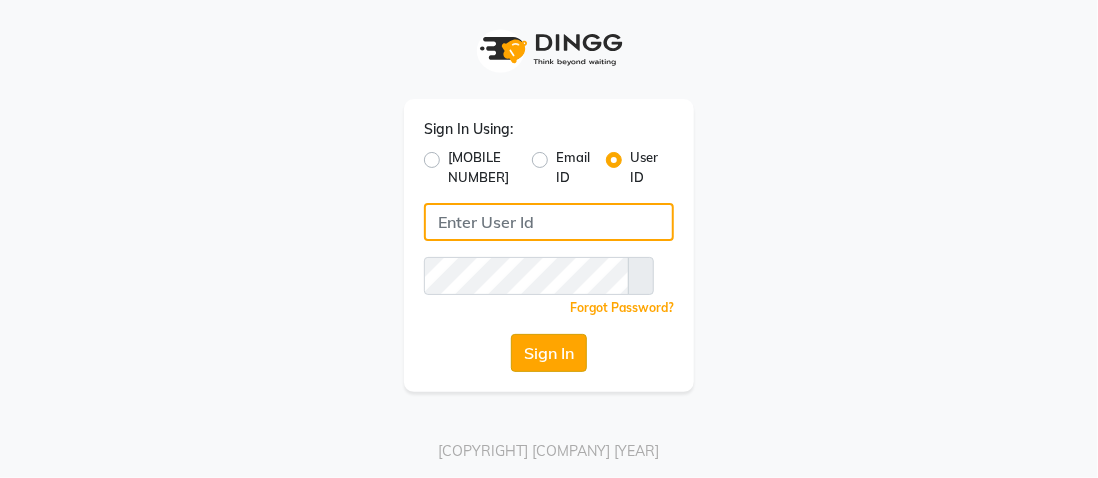 type on "[USERNAME]" 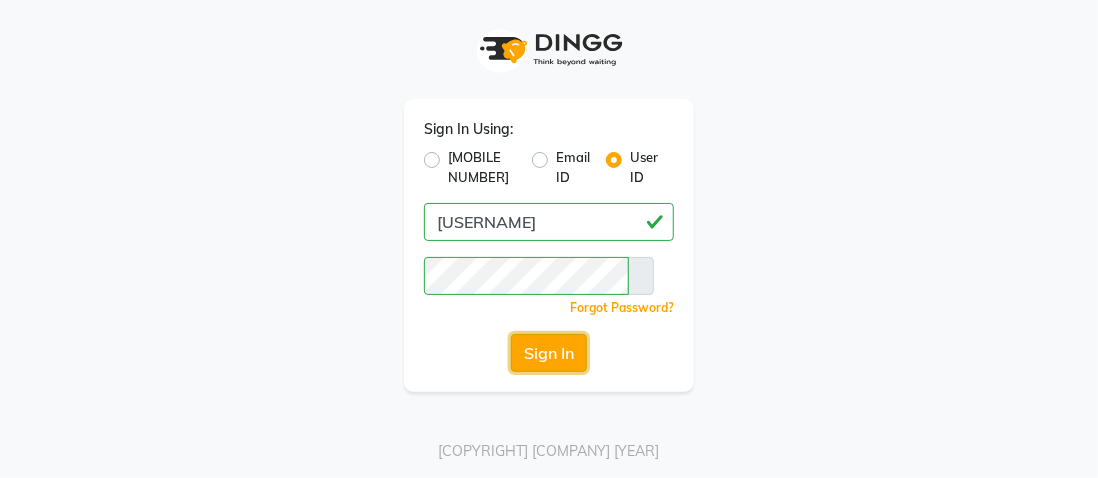 click on "Sign In" at bounding box center (549, 353) 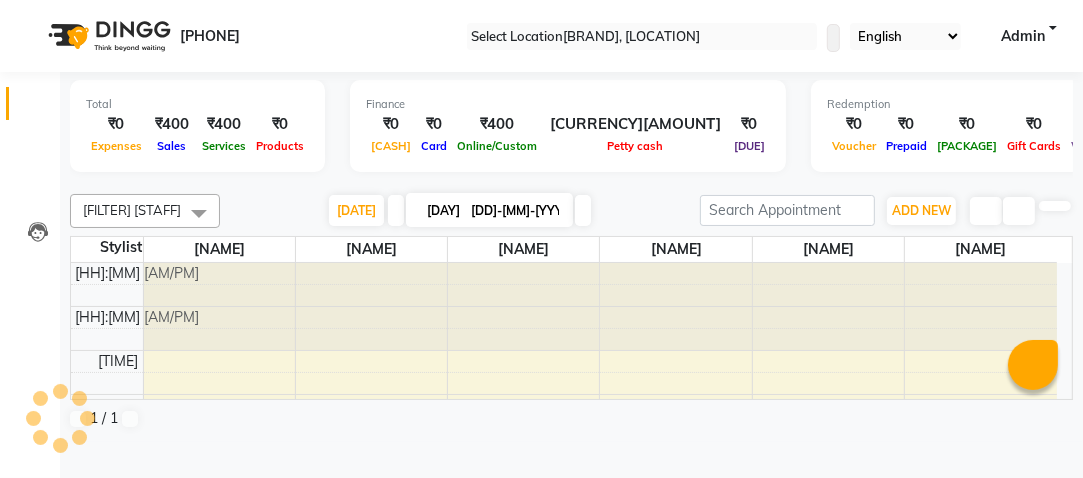 scroll, scrollTop: 0, scrollLeft: 0, axis: both 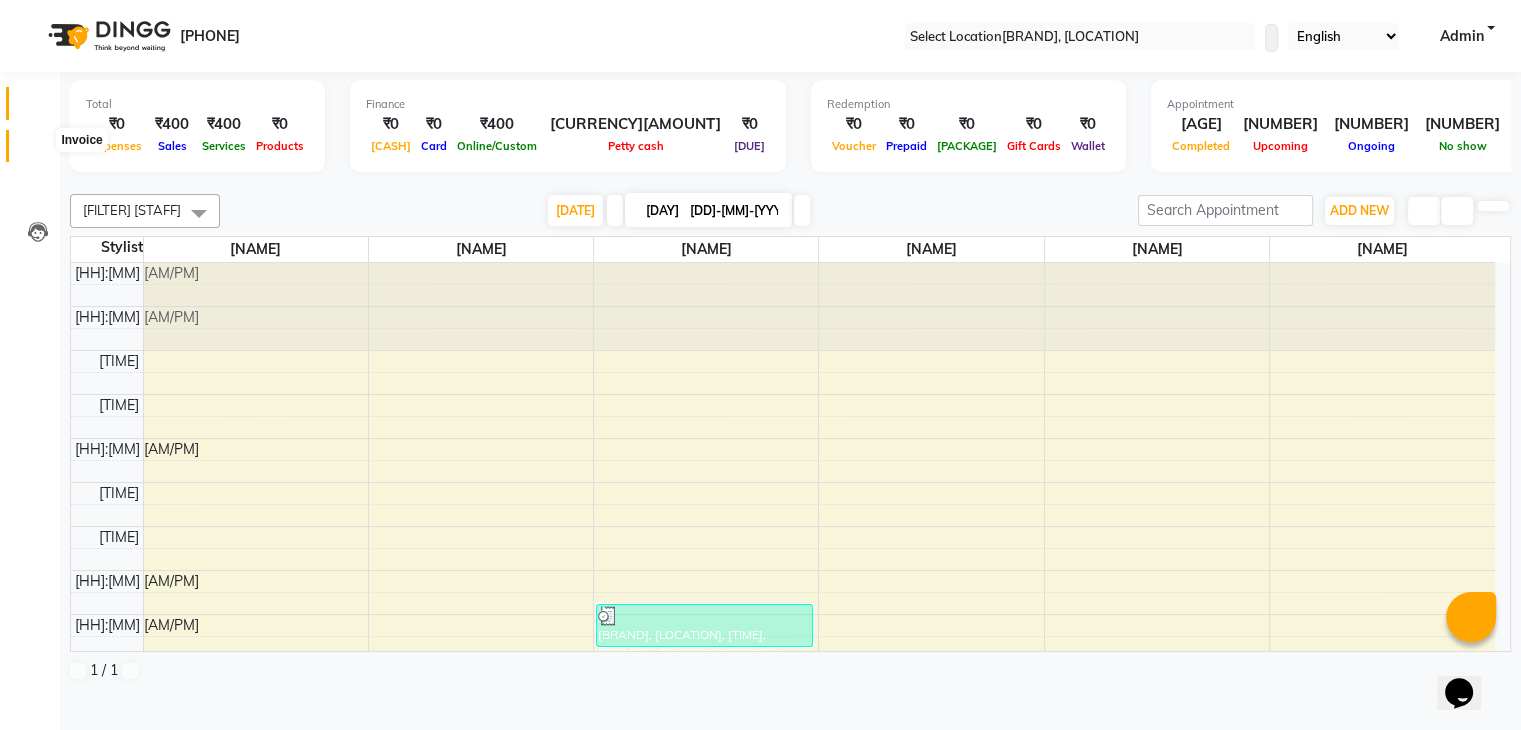 click at bounding box center [37, 151] 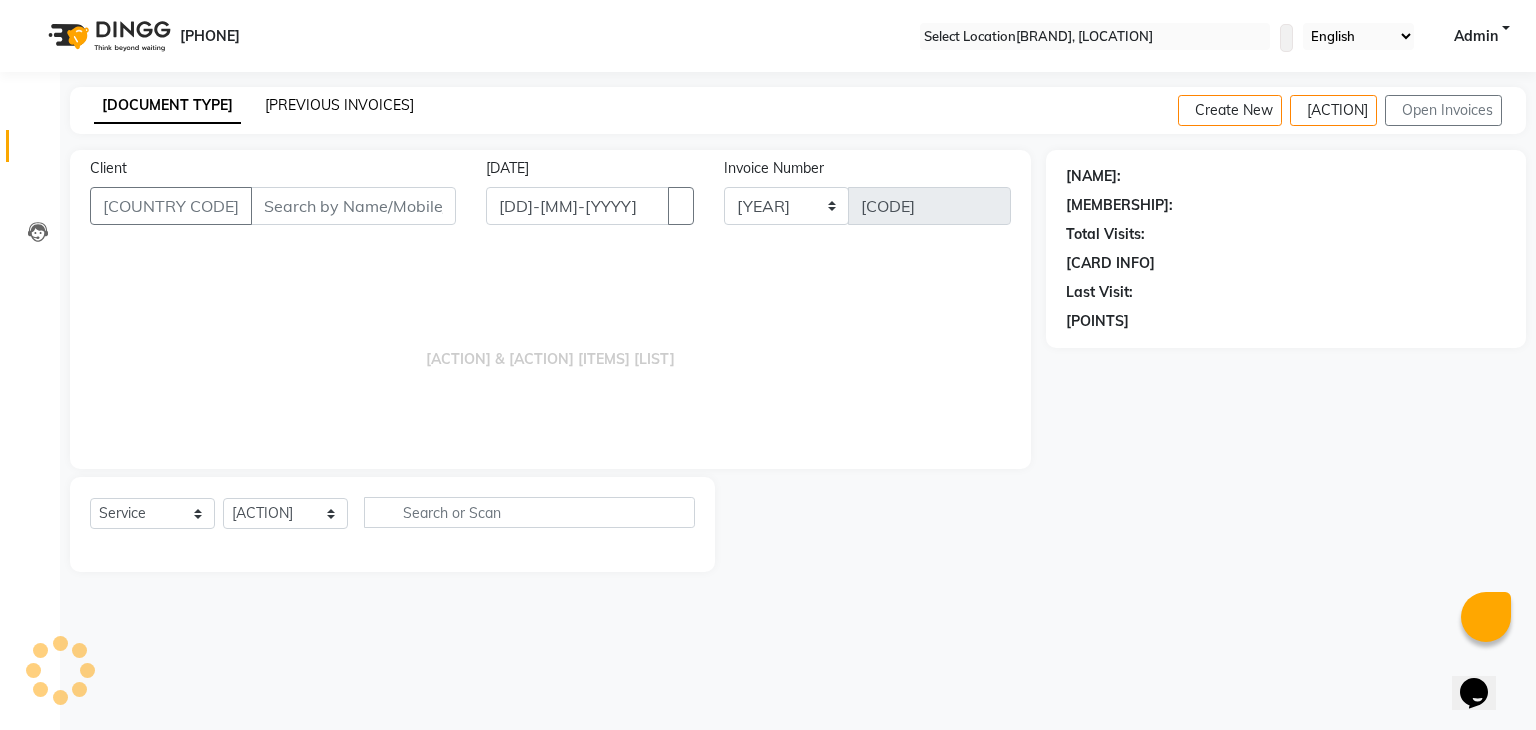 click on "PREVIOUS INVOICES" at bounding box center (339, 105) 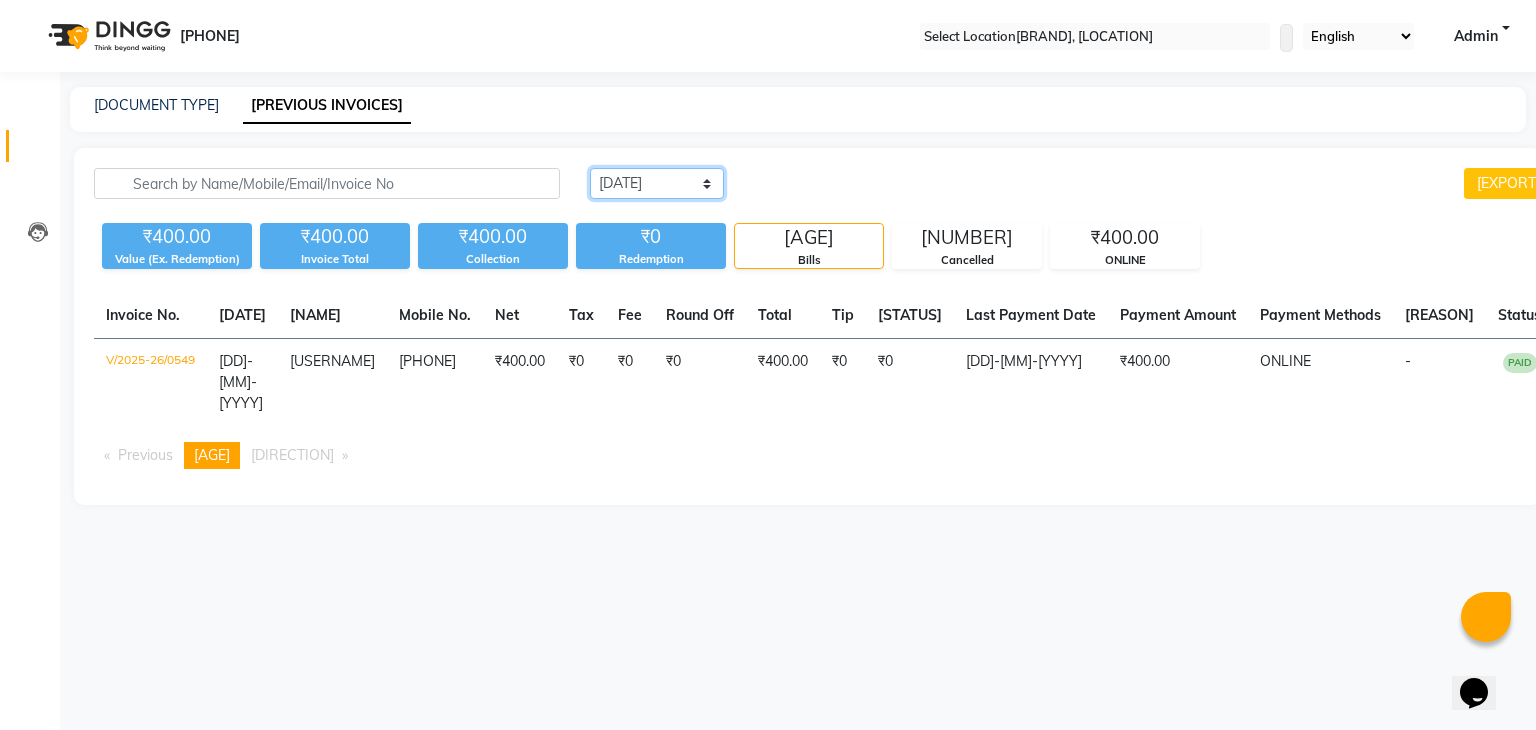 click on "Today Yesterday Custom Range" at bounding box center (657, 183) 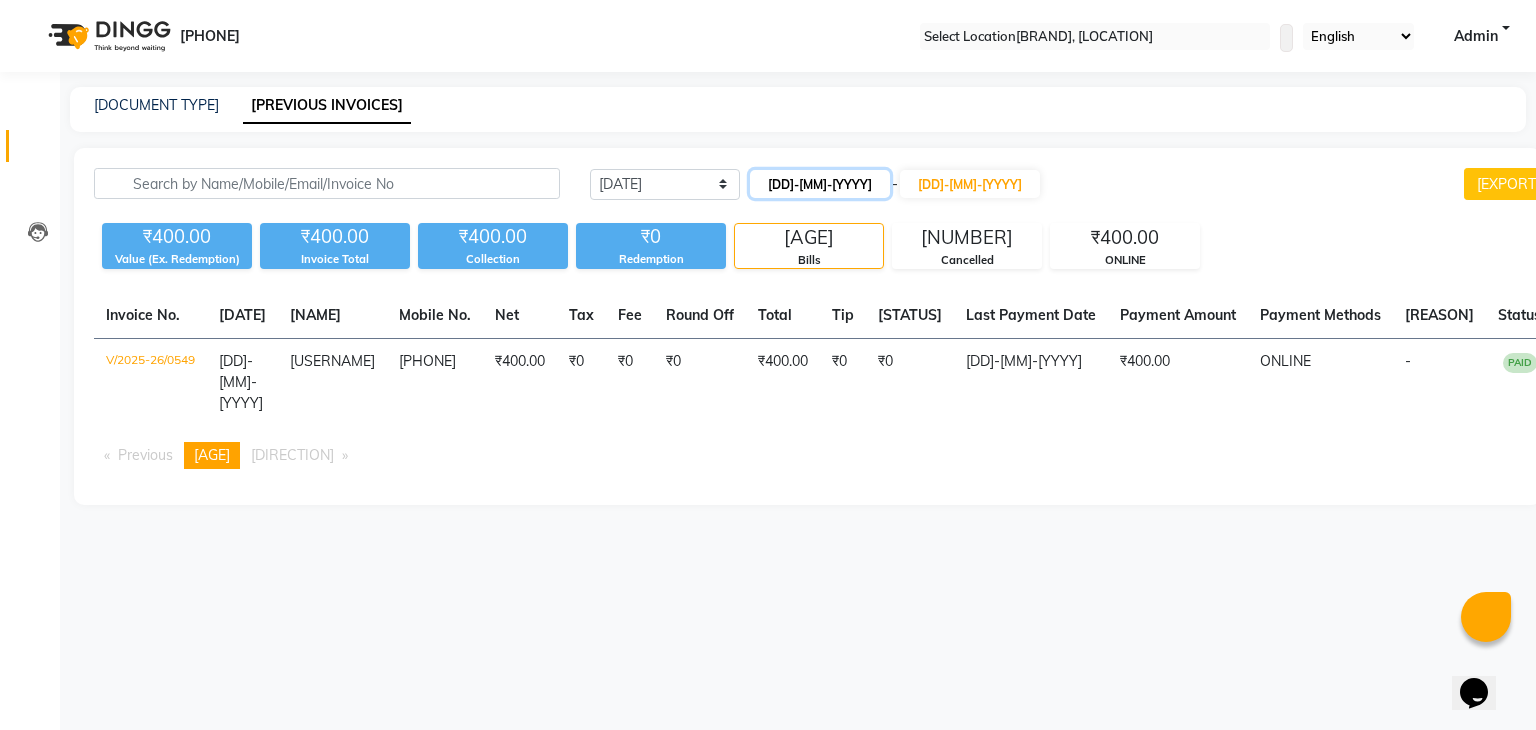 click on "[DATE]" at bounding box center (820, 184) 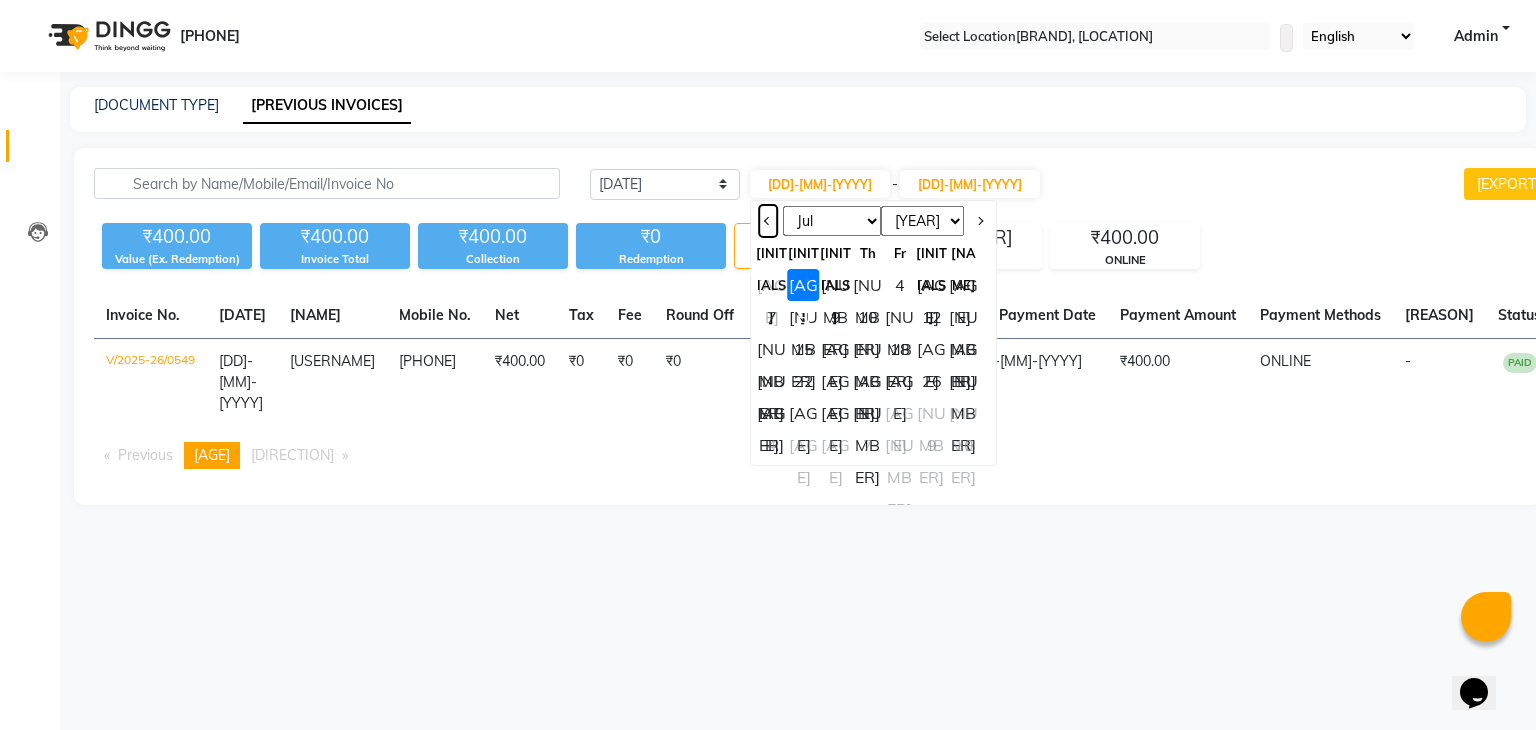 click at bounding box center (768, 221) 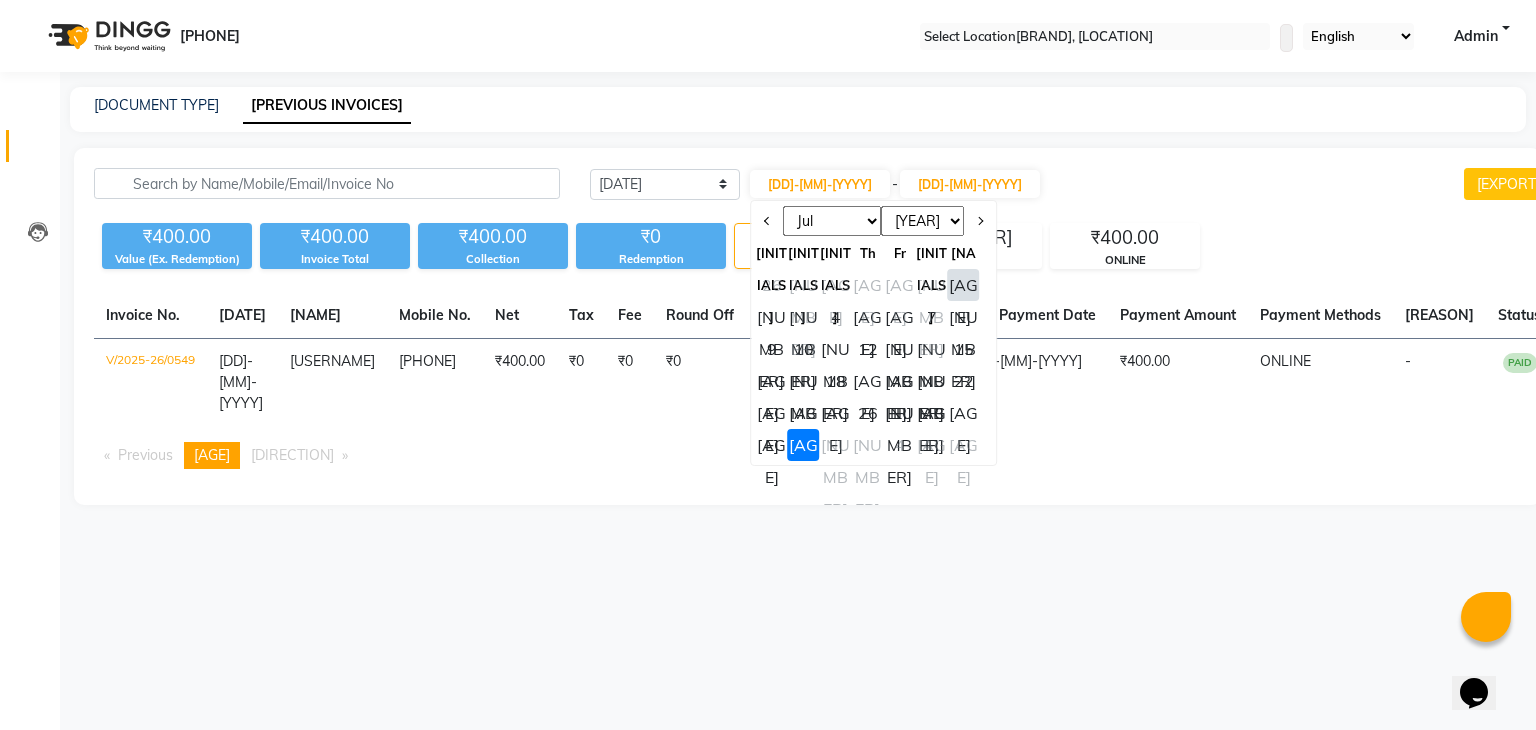 click on "1" at bounding box center (964, 285) 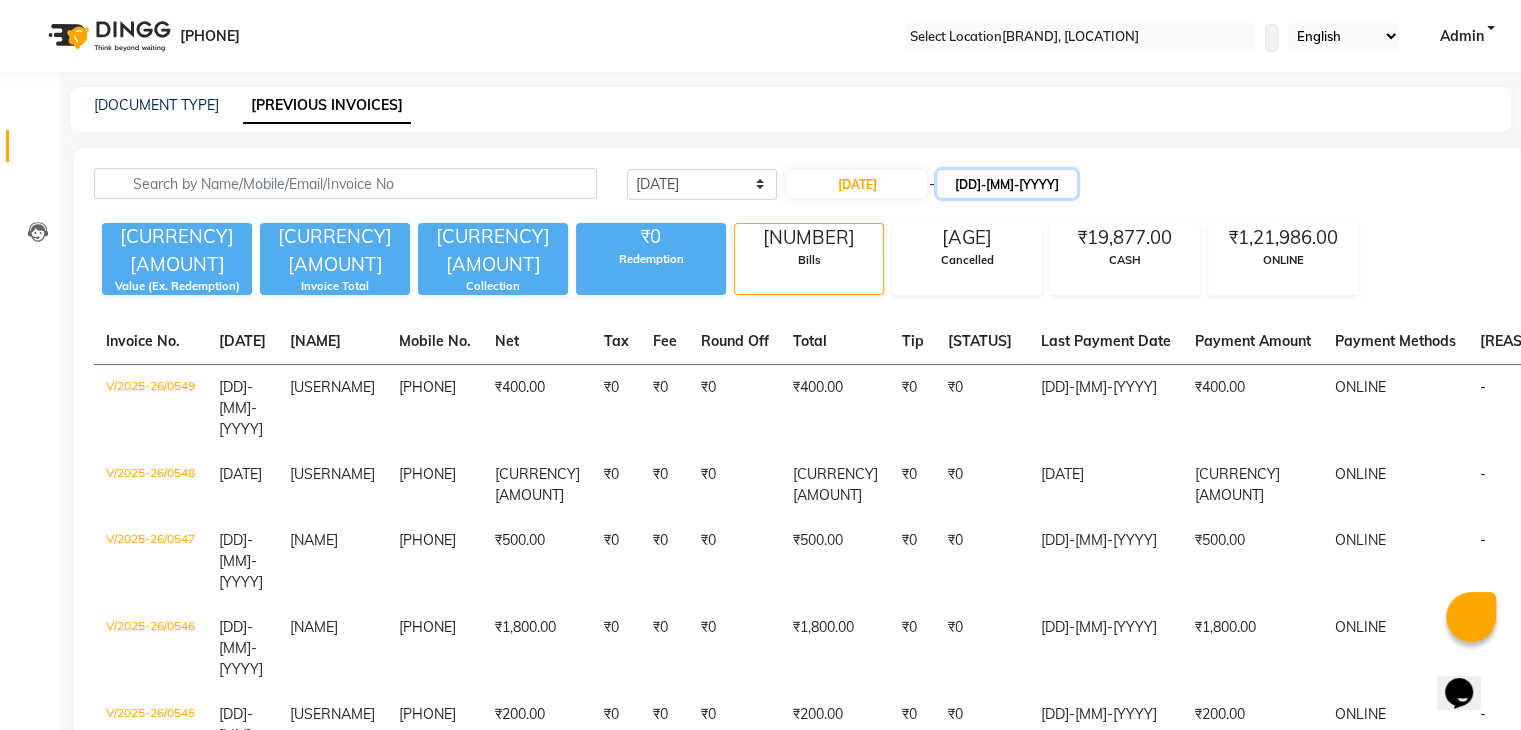 click on "[DATE]" at bounding box center [1007, 184] 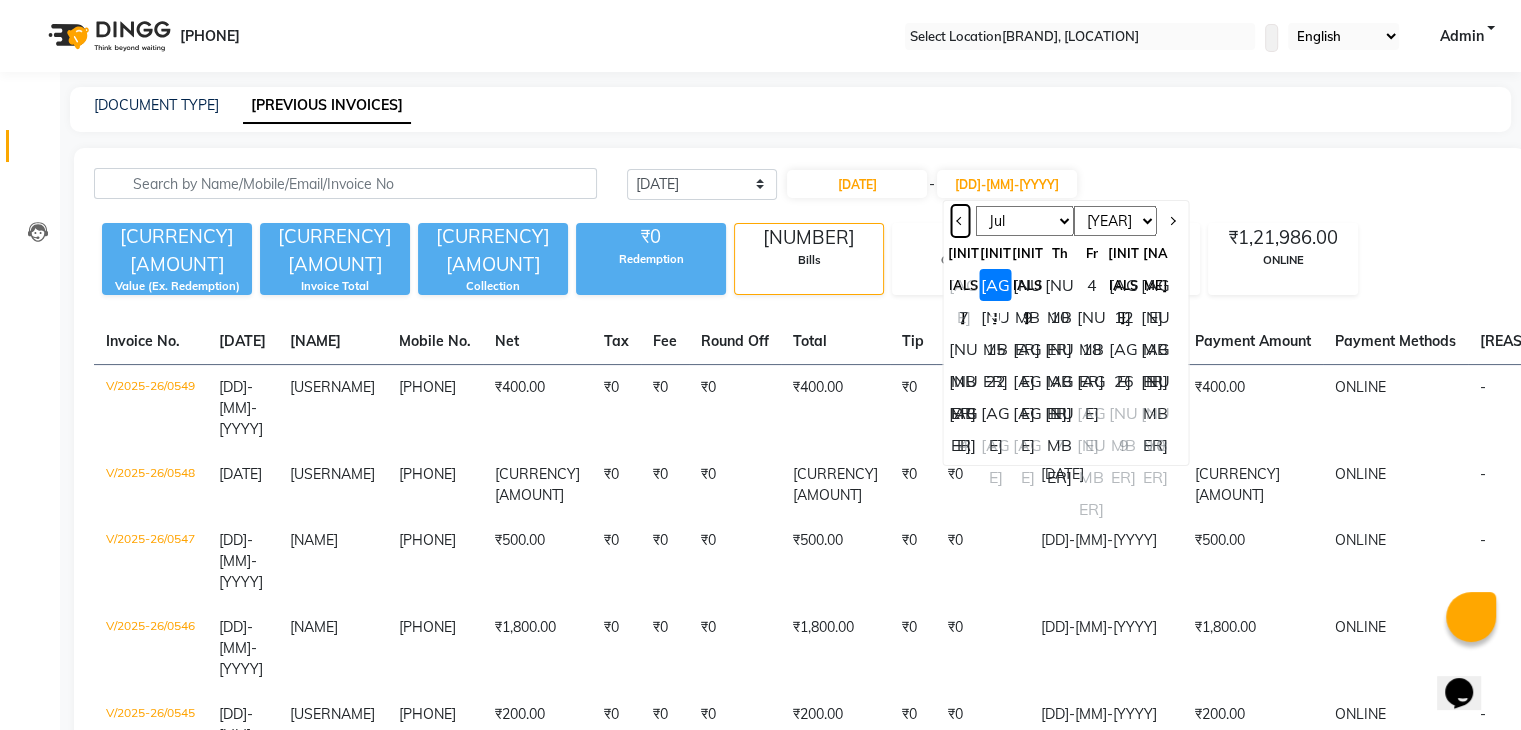 click at bounding box center (960, 221) 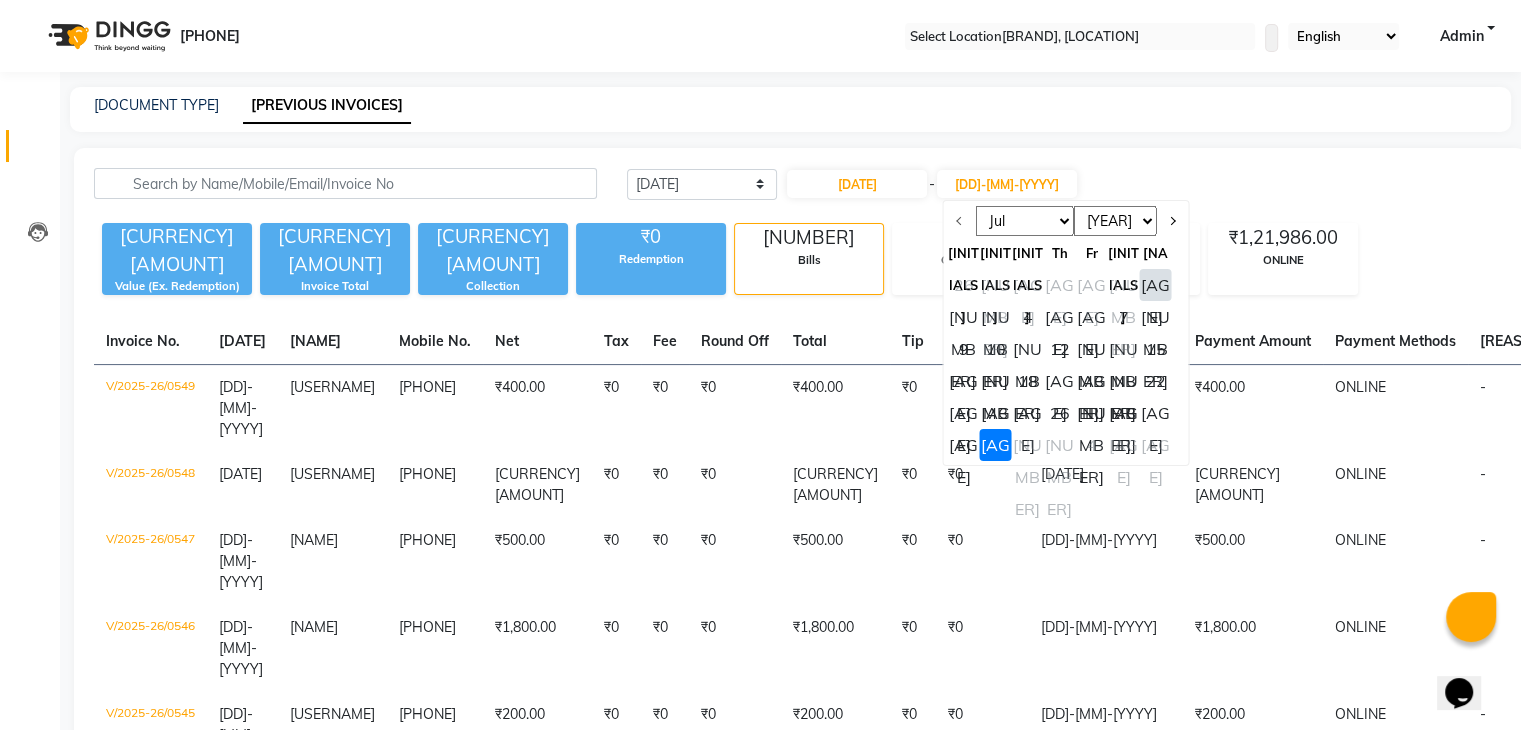 click on "[NUMBER]" at bounding box center (964, 445) 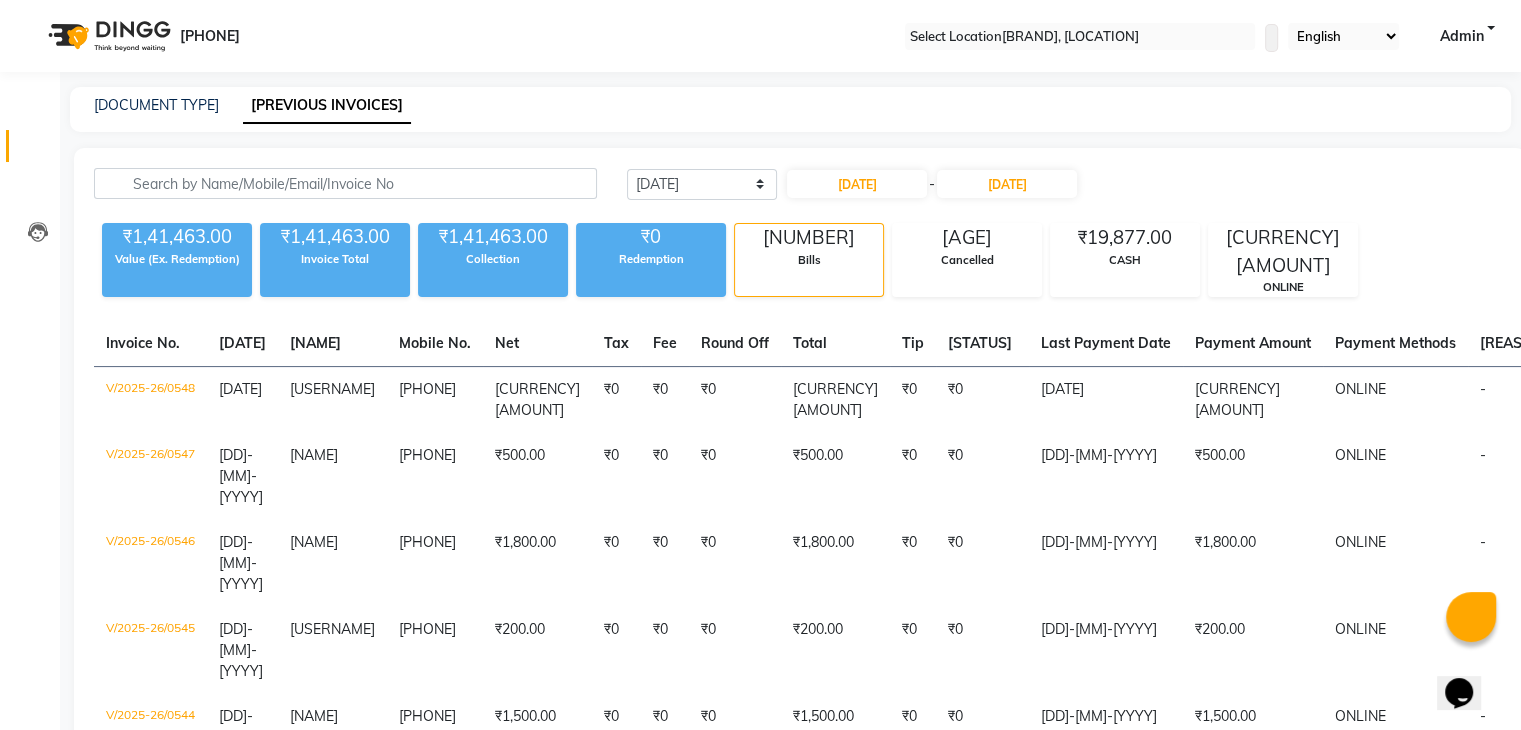 click on "Invoice" at bounding box center [30, 146] 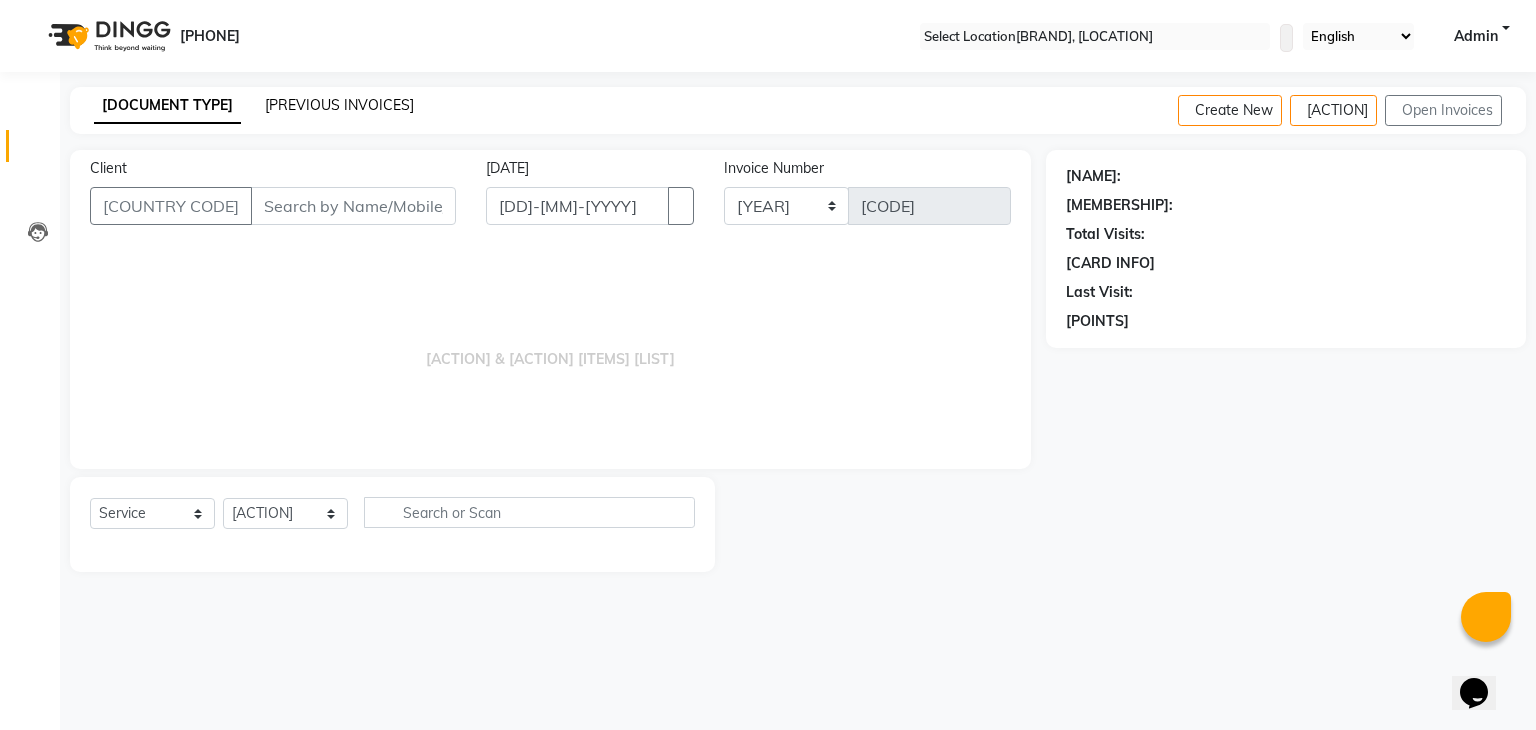 click on "PREVIOUS INVOICES" at bounding box center [339, 105] 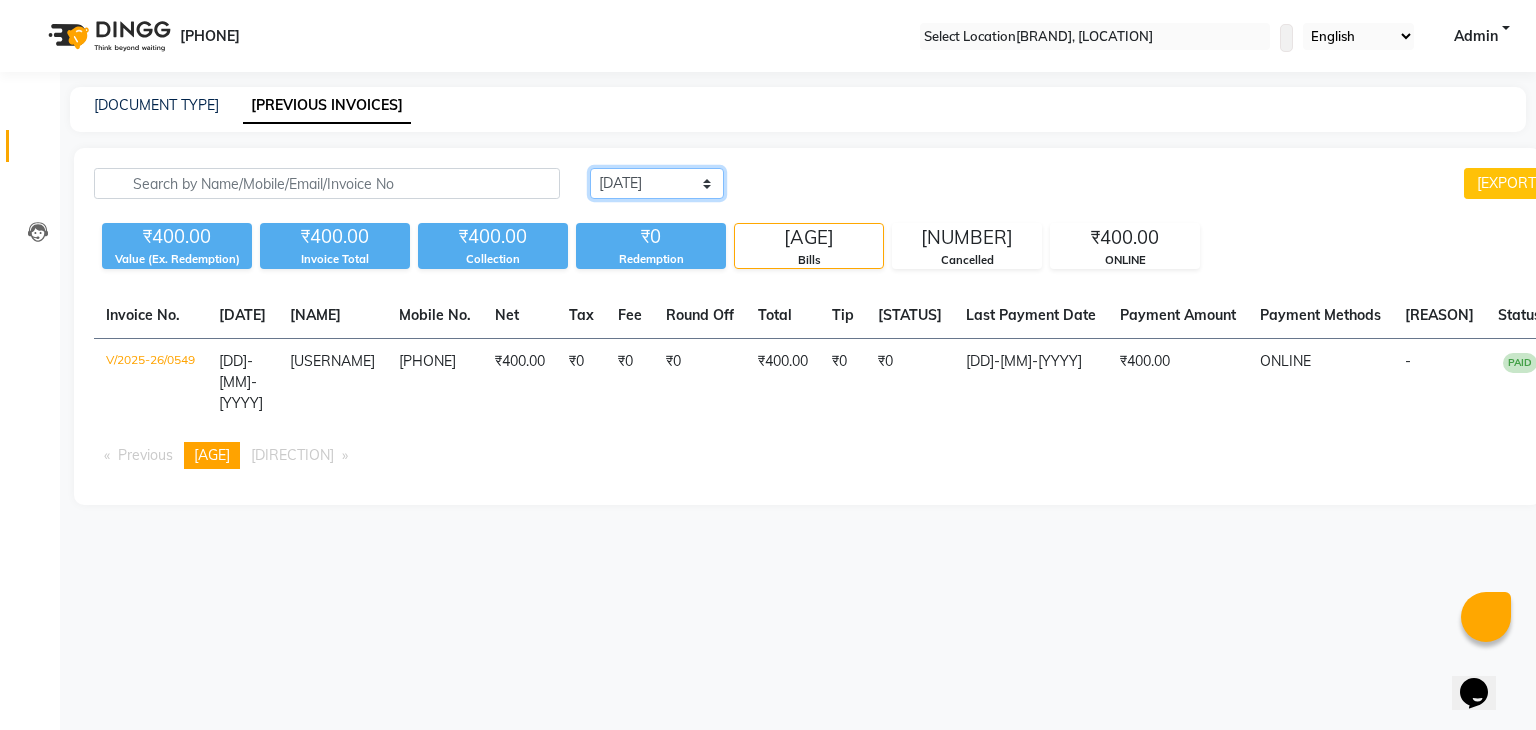 click on "Today Yesterday Custom Range" at bounding box center (657, 183) 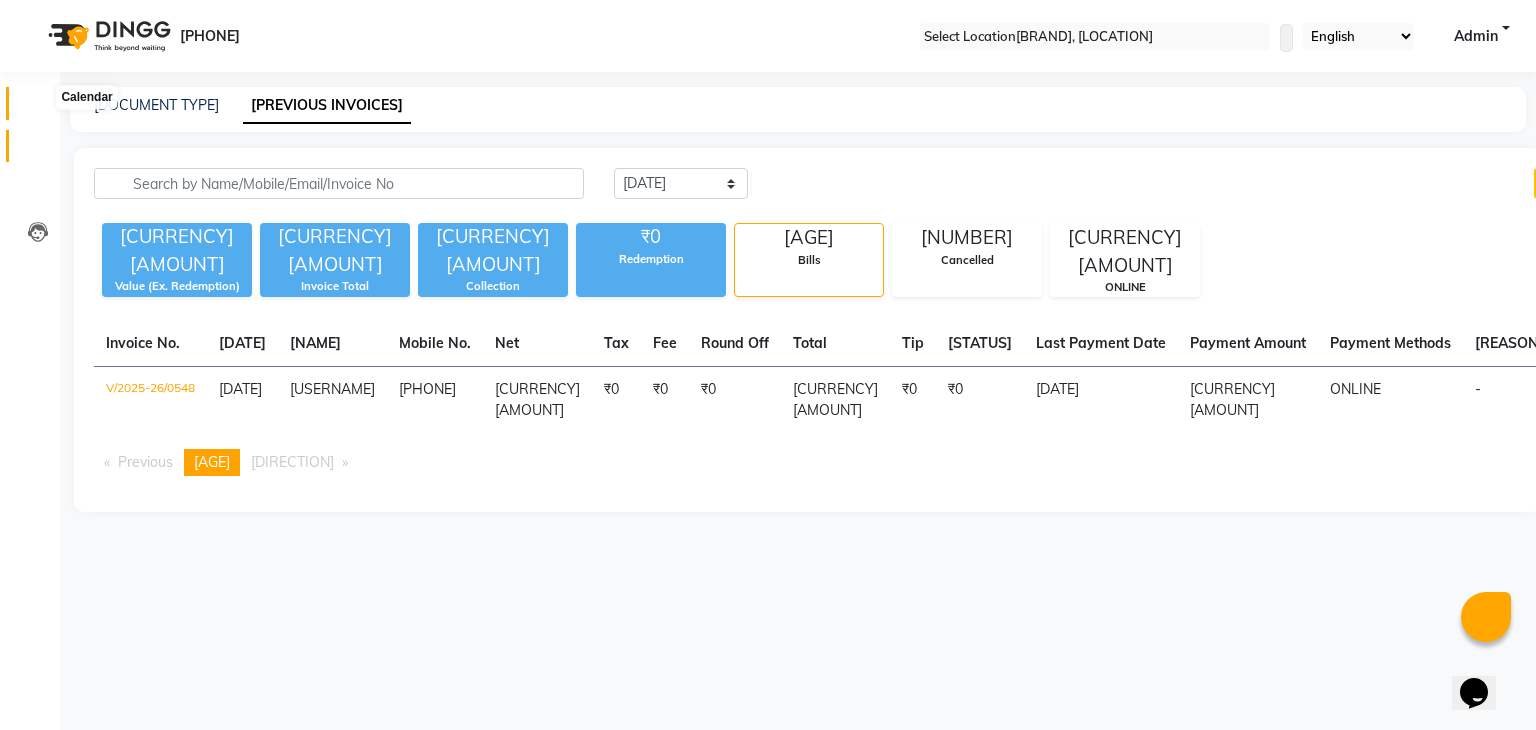 click at bounding box center (38, 108) 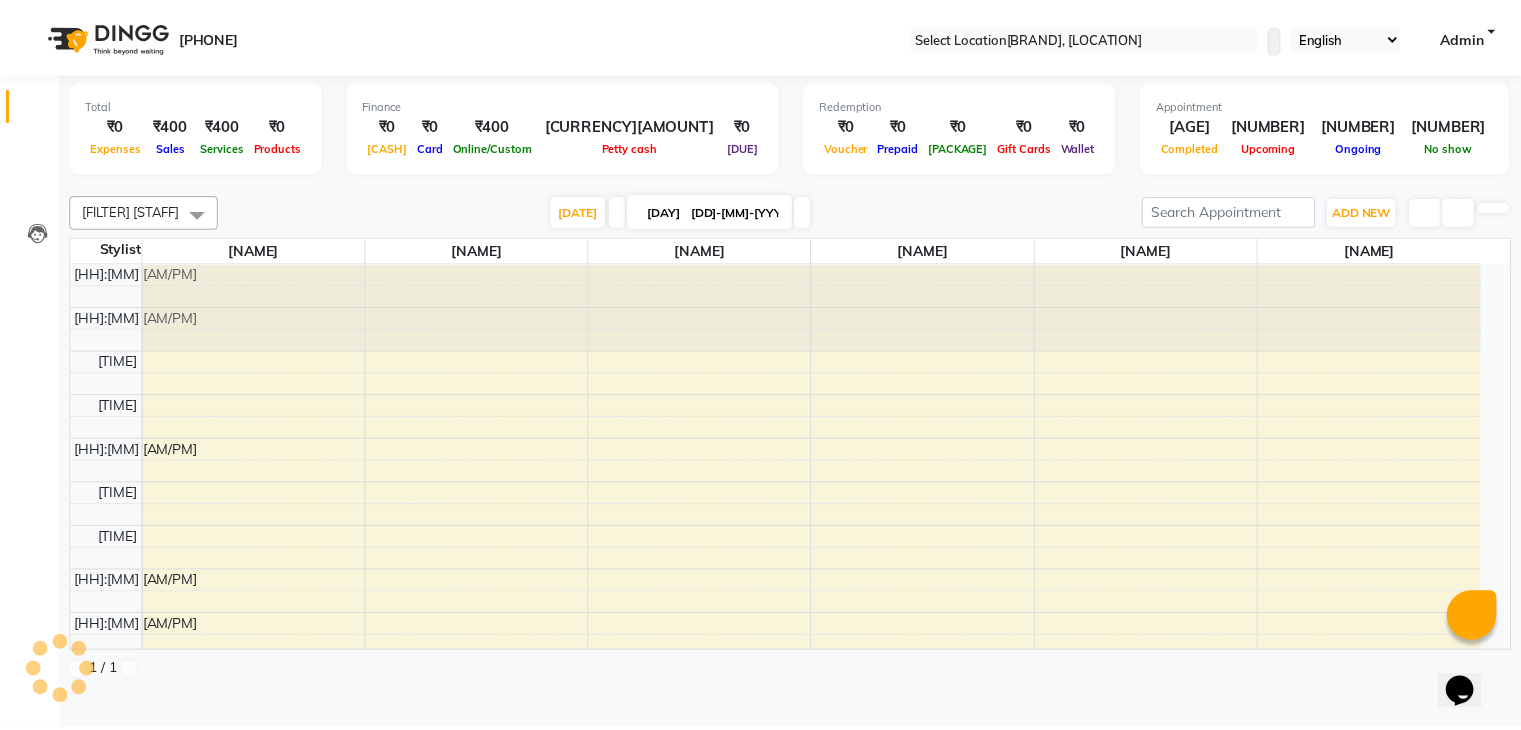 scroll, scrollTop: 0, scrollLeft: 0, axis: both 